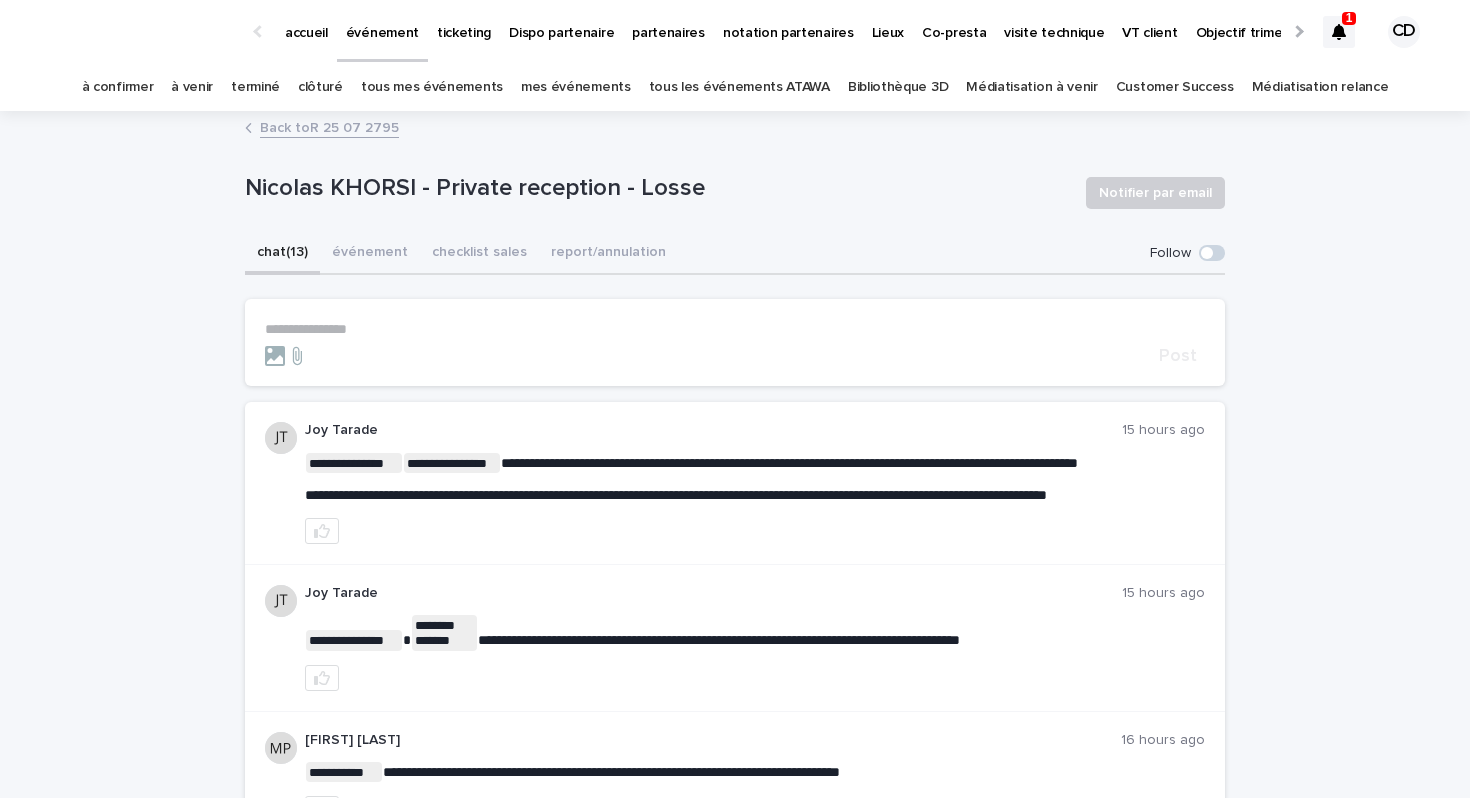 scroll, scrollTop: 0, scrollLeft: 0, axis: both 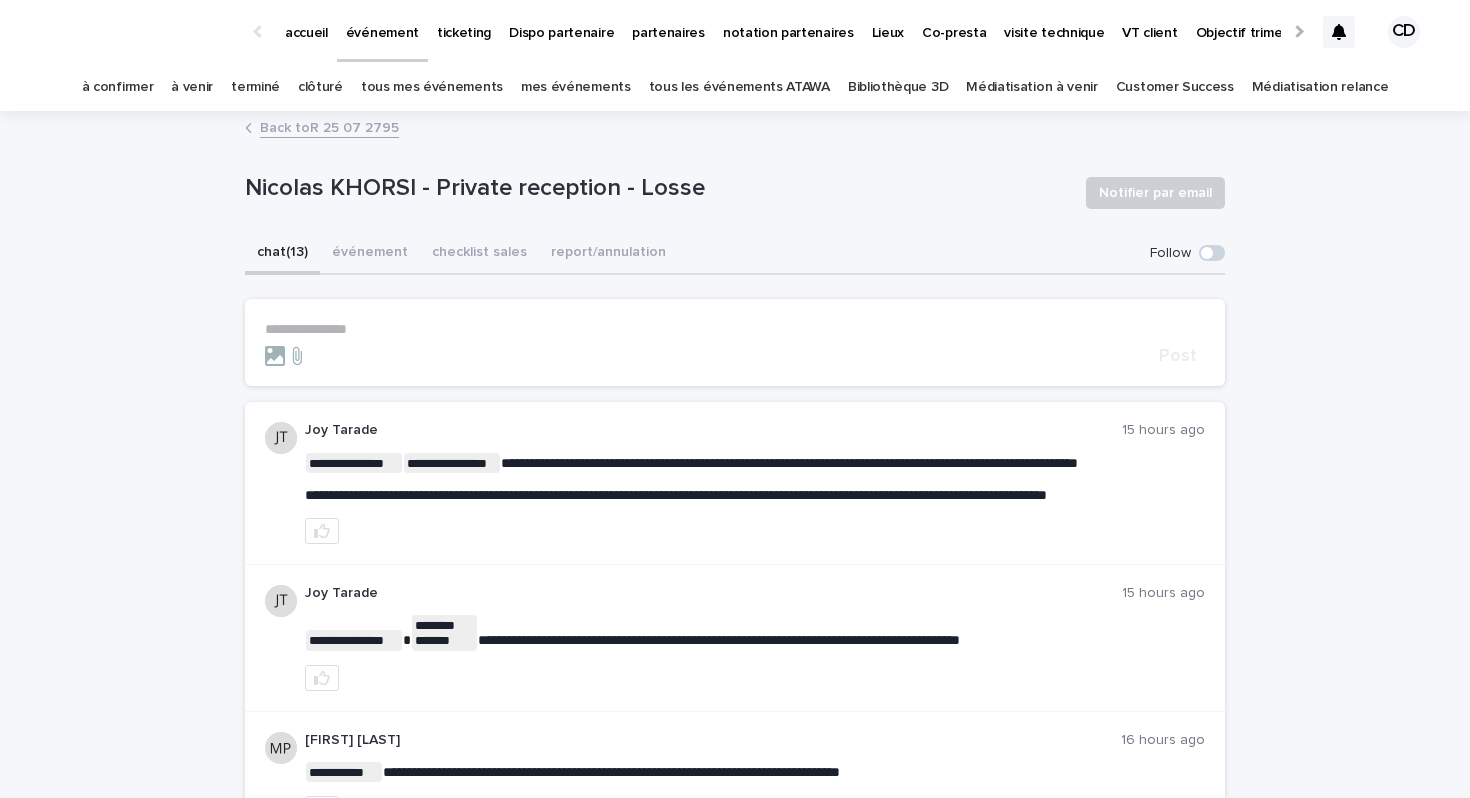 click on "**********" at bounding box center [735, 329] 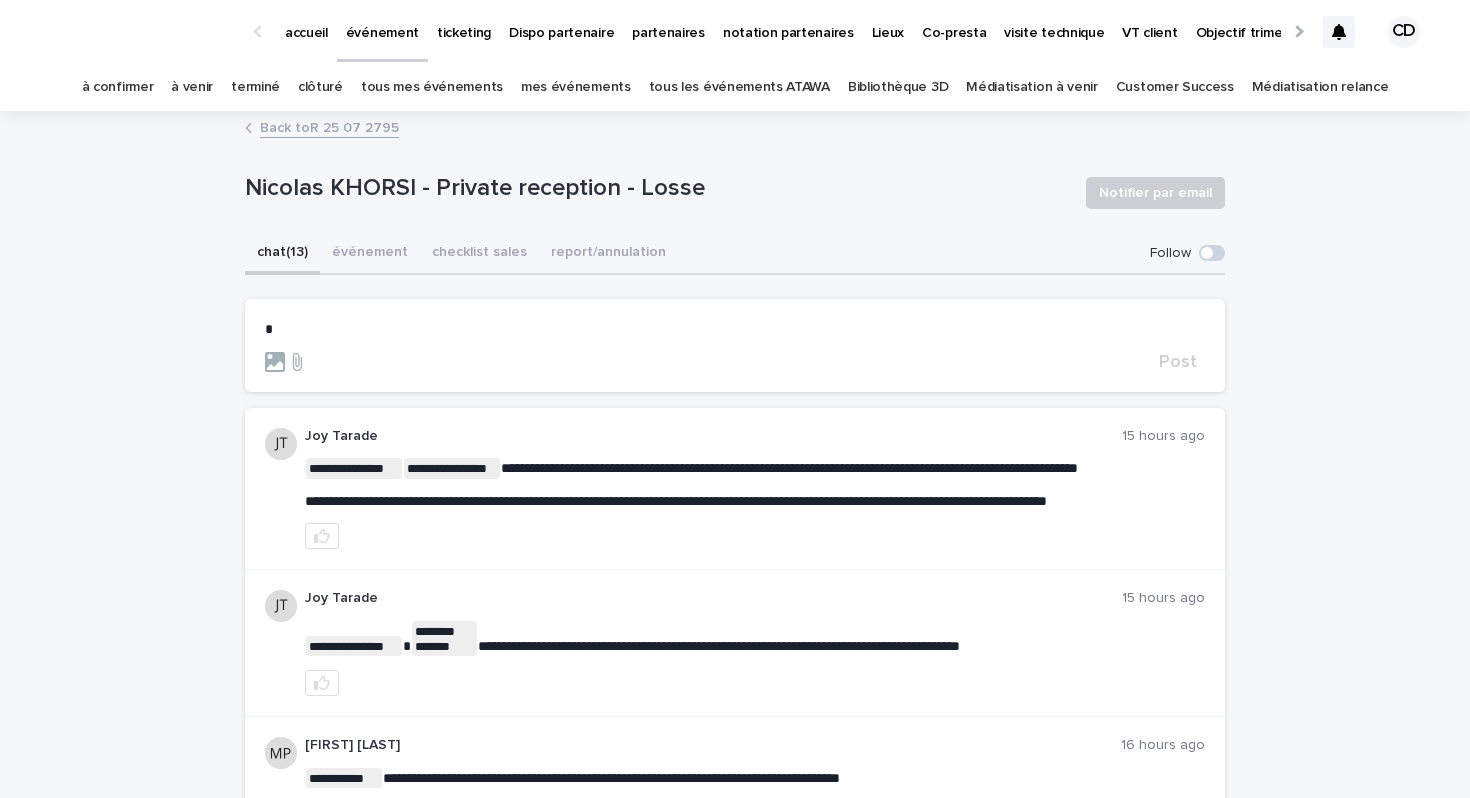 type 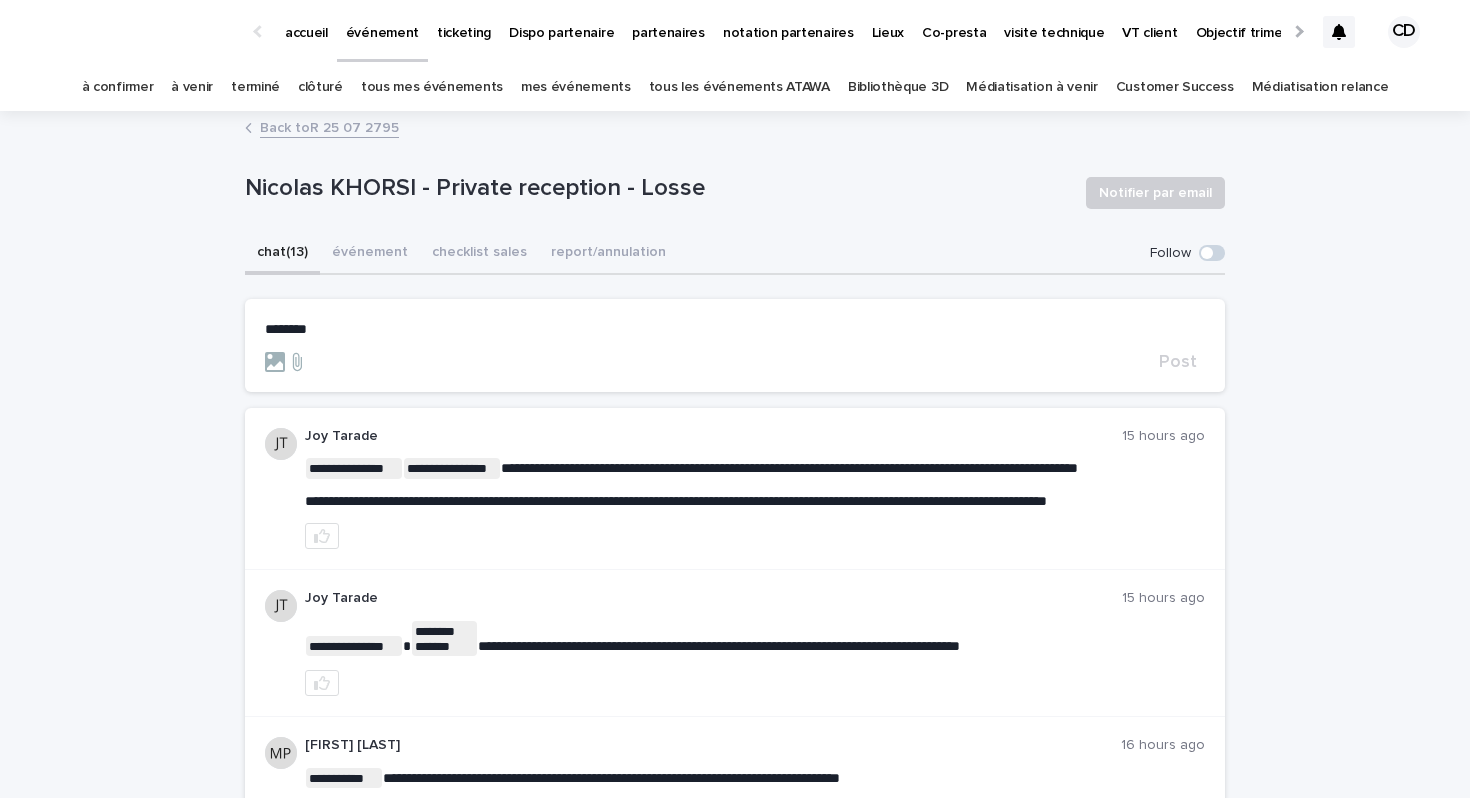 click on "*******" at bounding box center (286, 329) 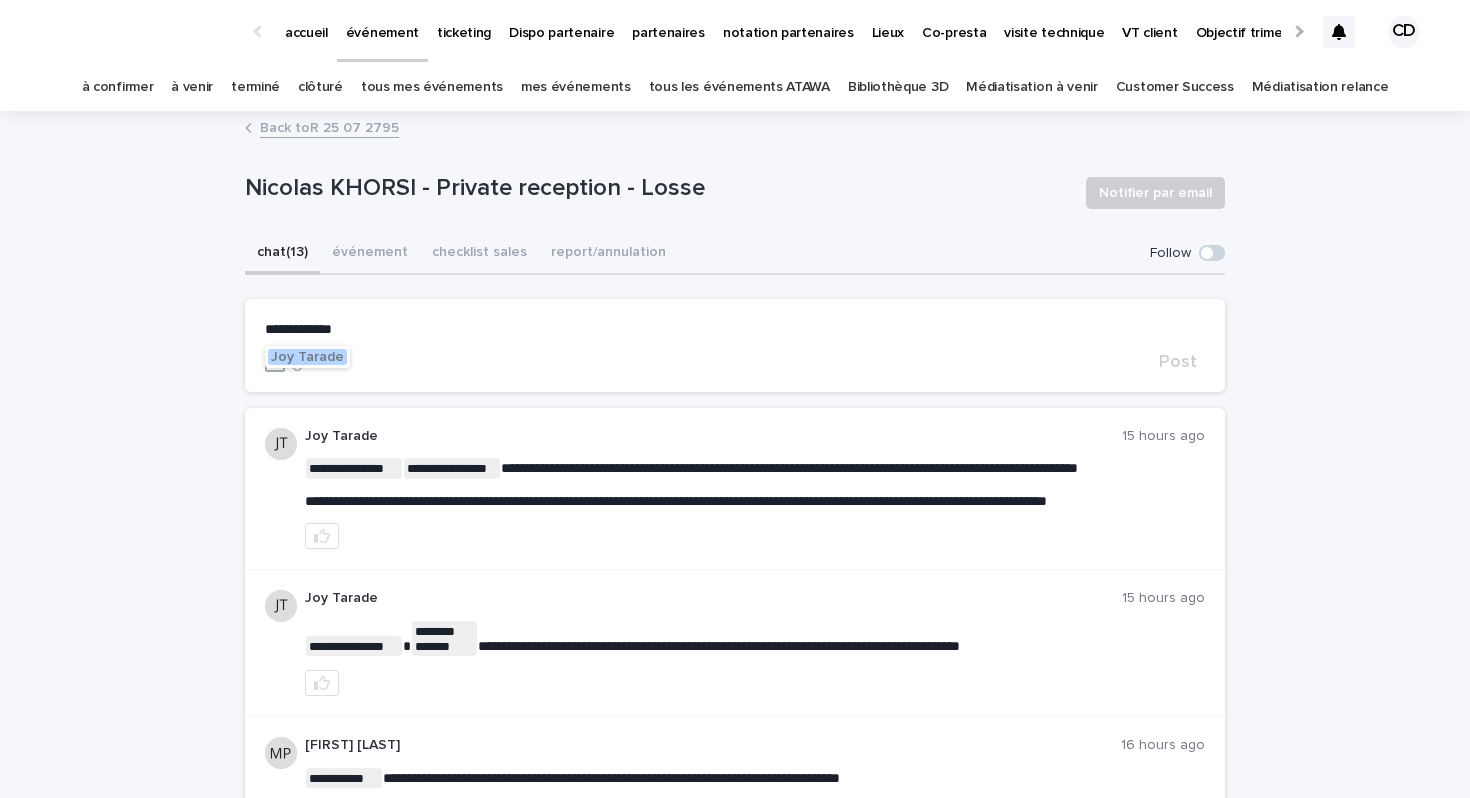 click on "Joy Tarade" at bounding box center [307, 357] 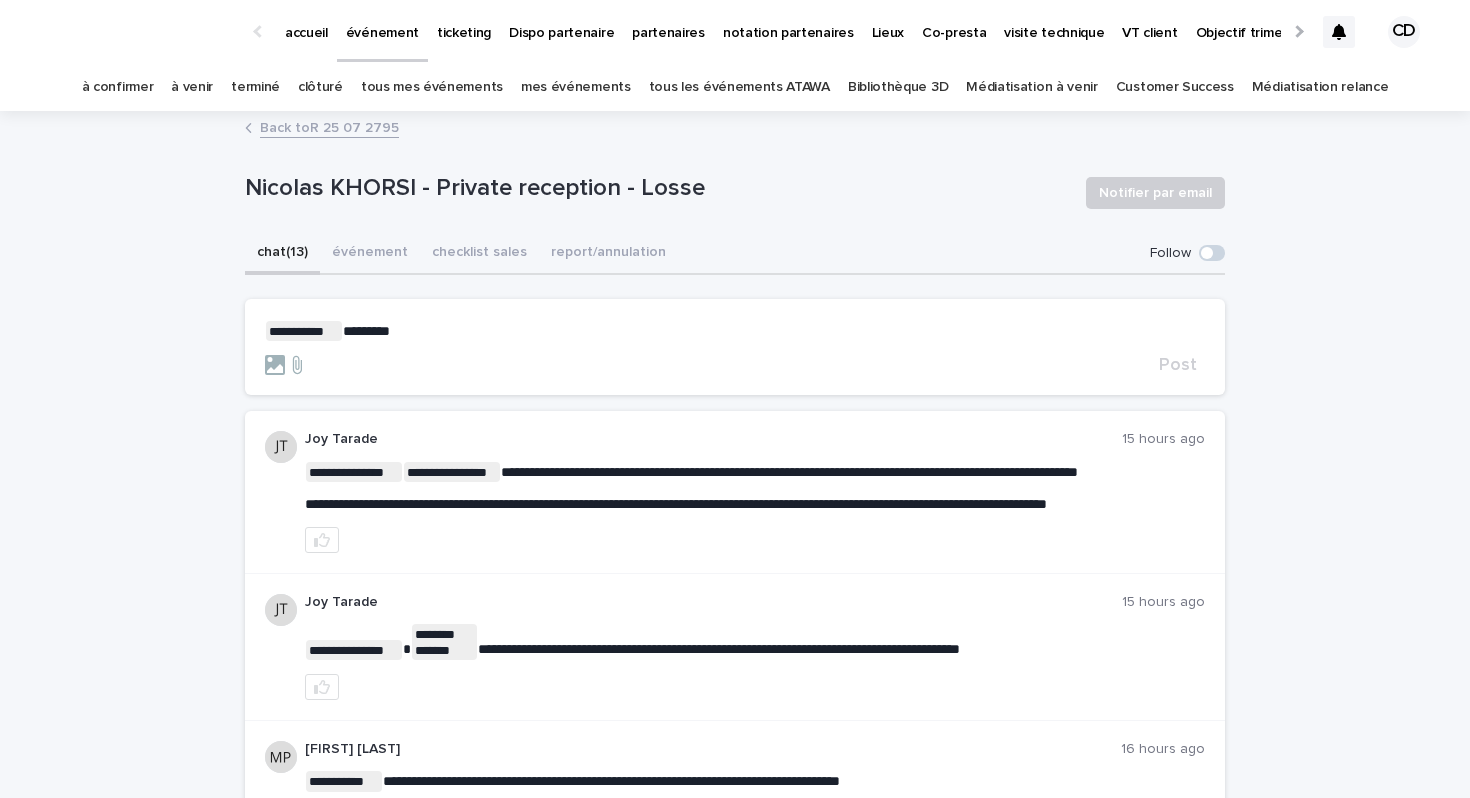 click on "**********" at bounding box center [735, 331] 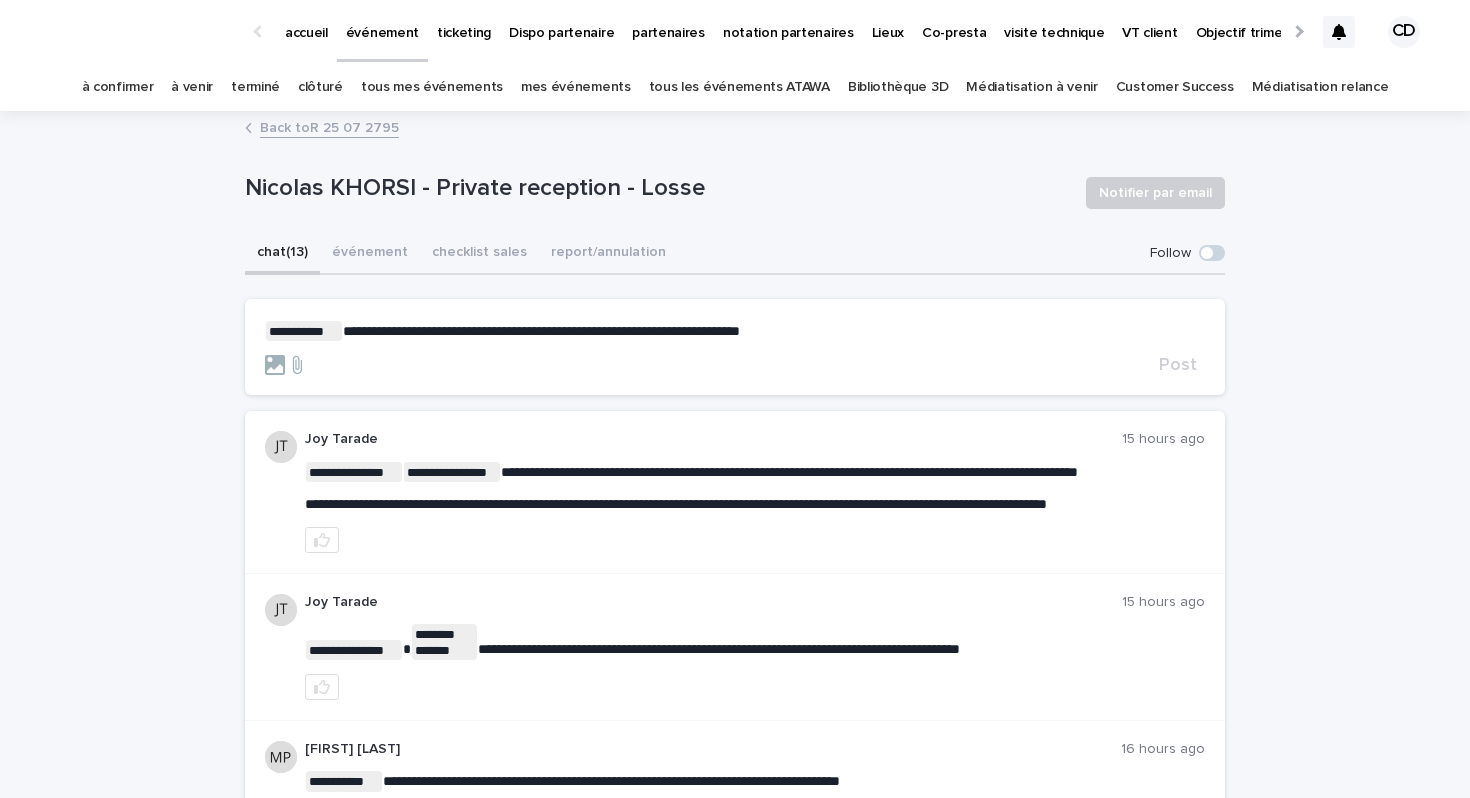 click on "**********" at bounding box center (735, 331) 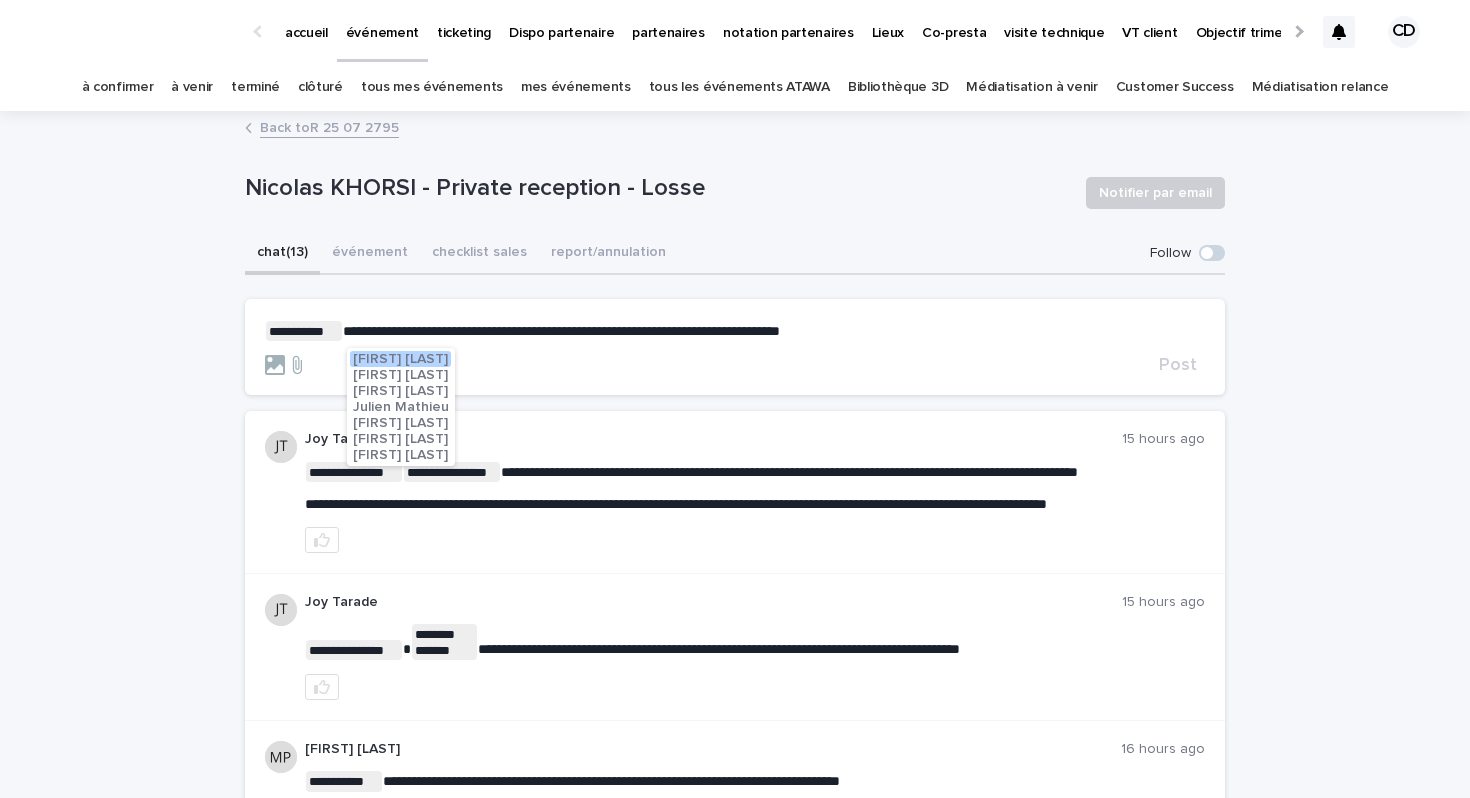 click on "Julien Mathieu" at bounding box center (401, 407) 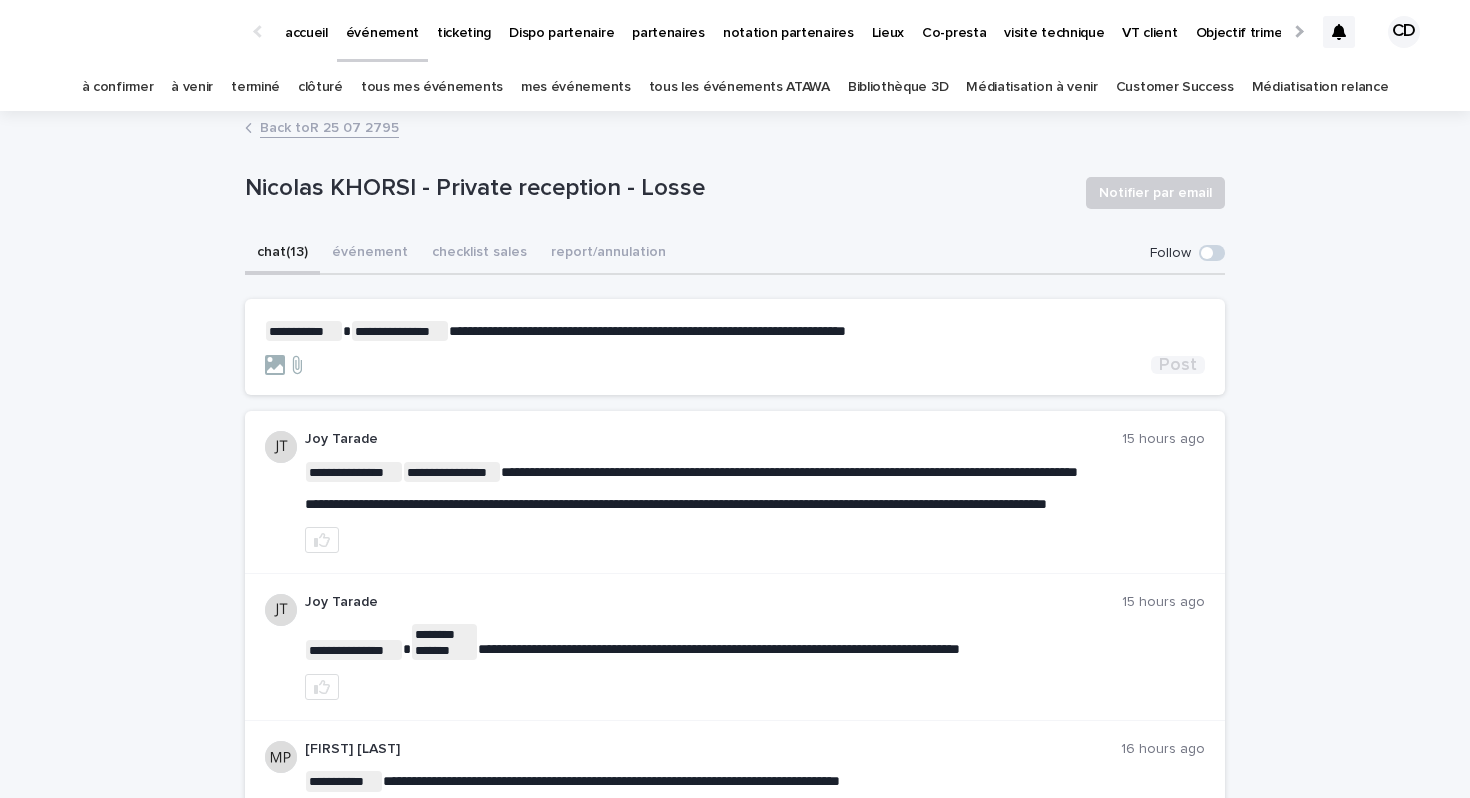 click on "Post" at bounding box center [1178, 365] 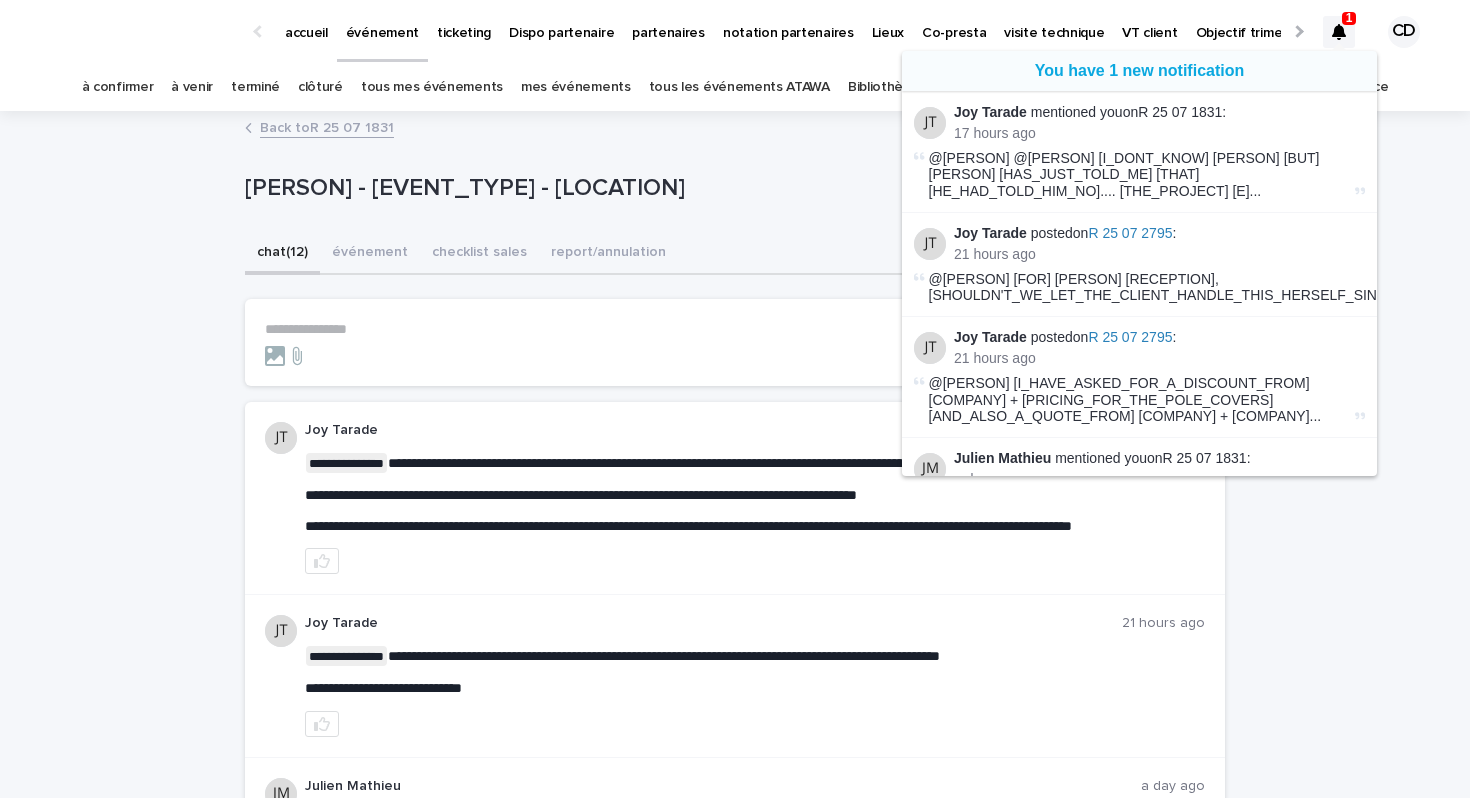 scroll, scrollTop: 0, scrollLeft: 0, axis: both 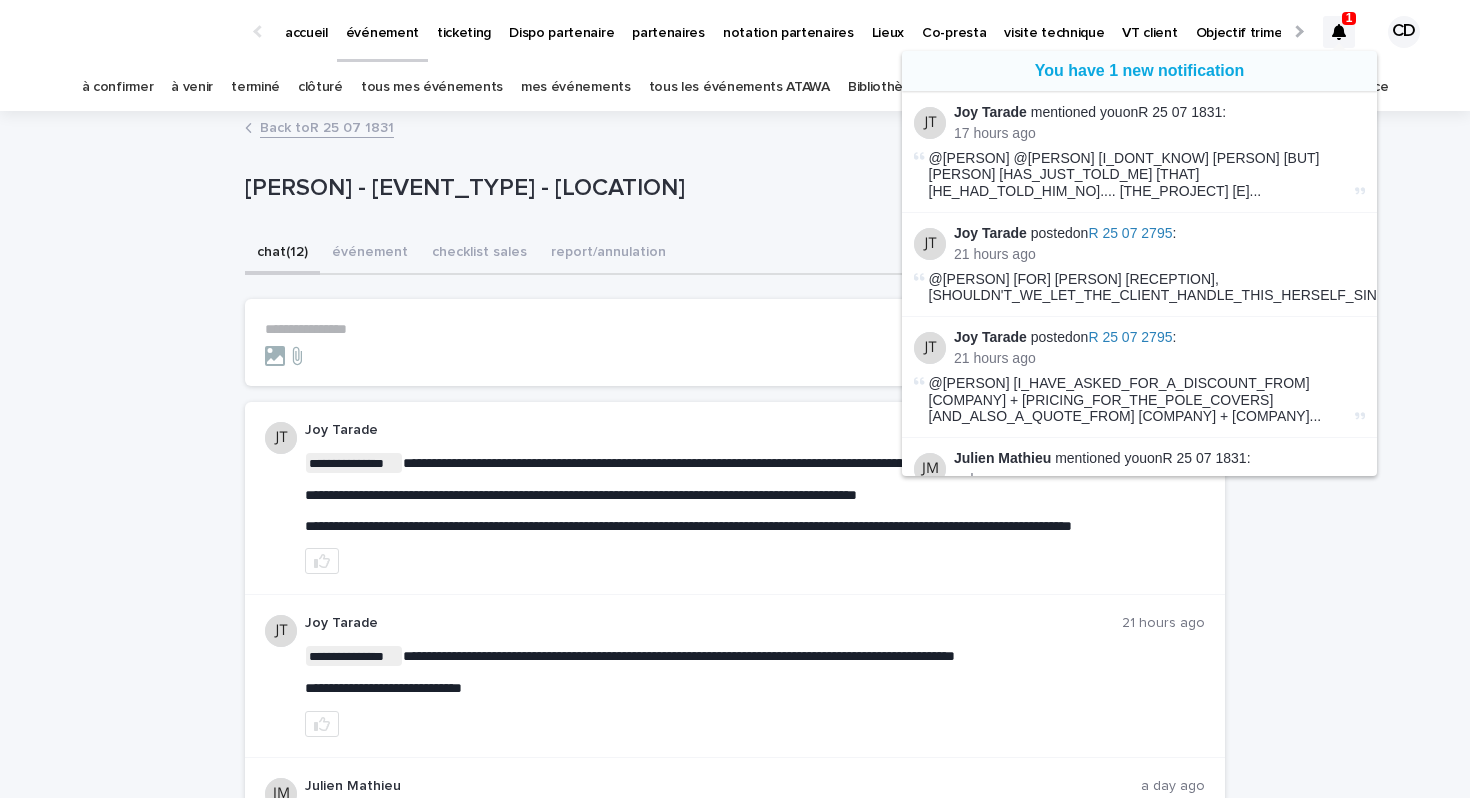 click on "**********" at bounding box center (735, 2129) 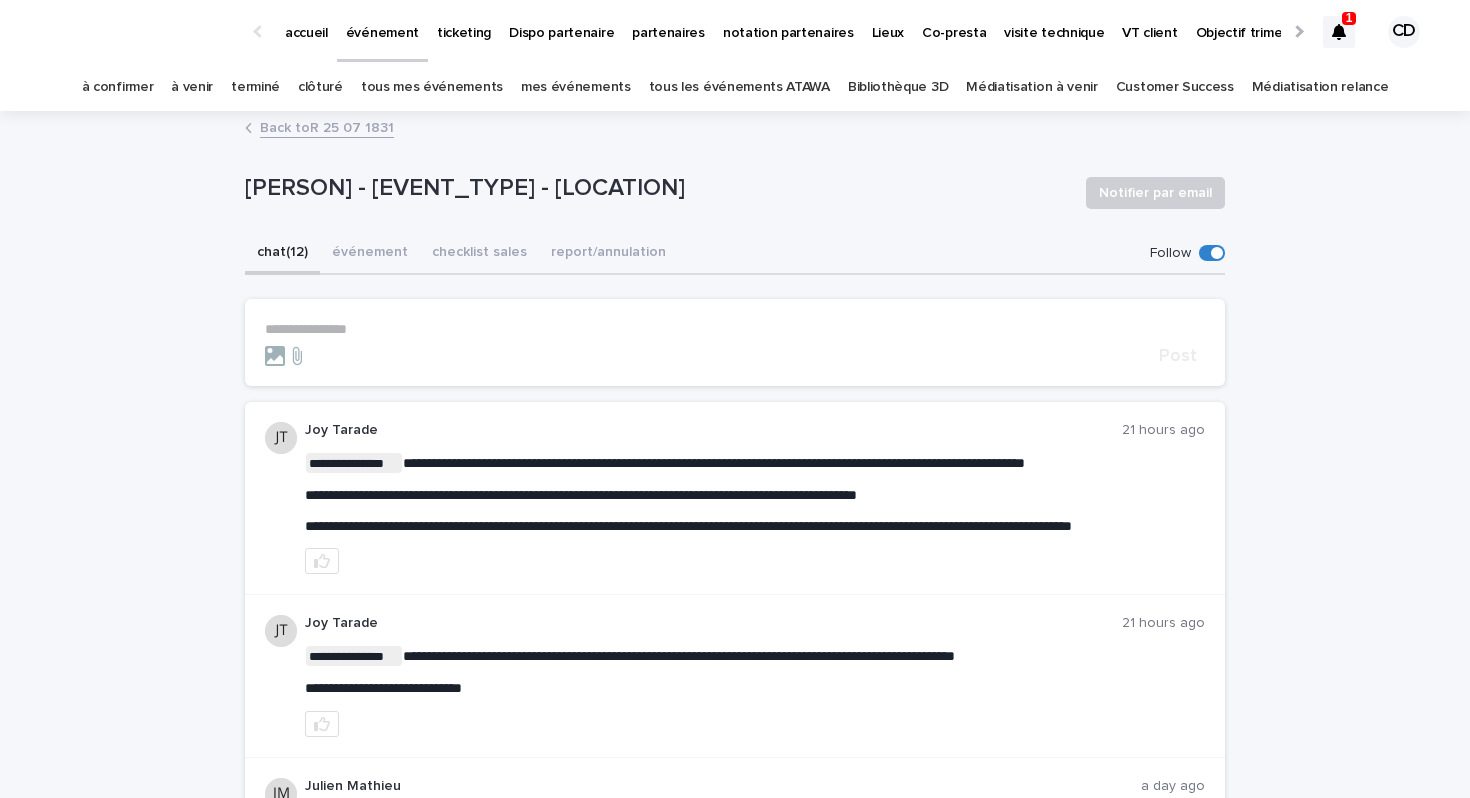 click on "à venir" at bounding box center [192, 87] 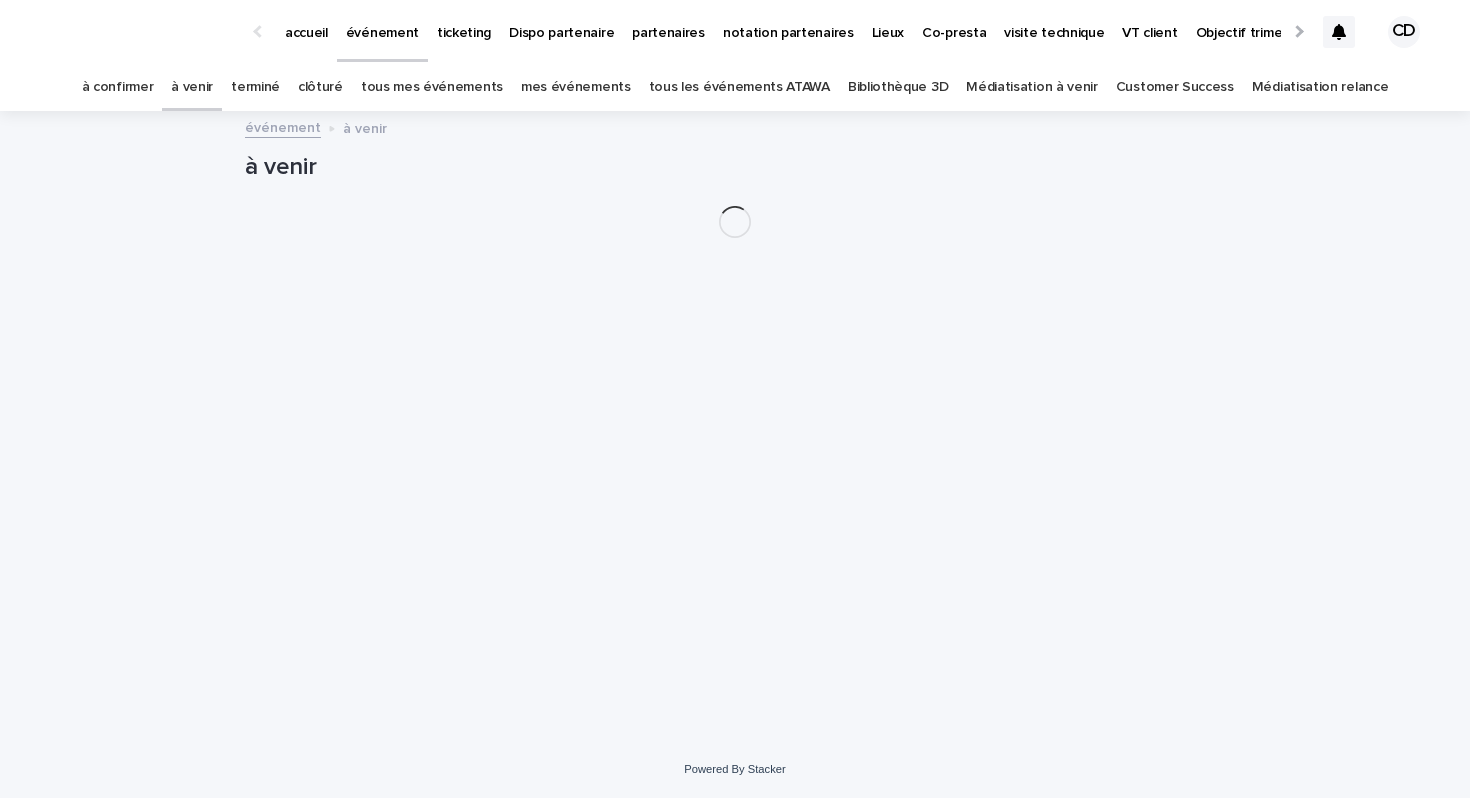 click on "à confirmer" at bounding box center (118, 87) 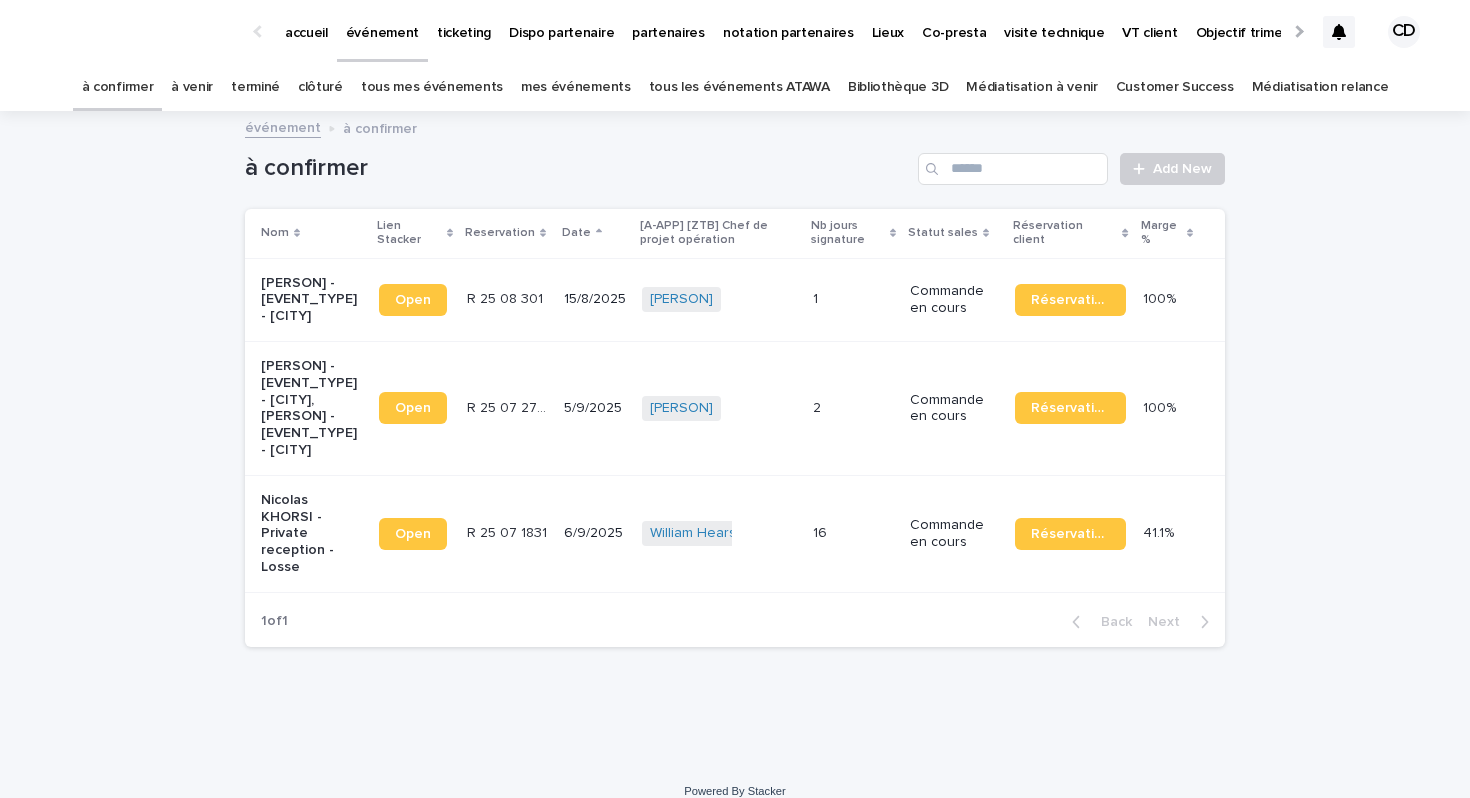 click on "Husain - Lunch, cocktail and business evening - Cleyrac" at bounding box center [312, 300] 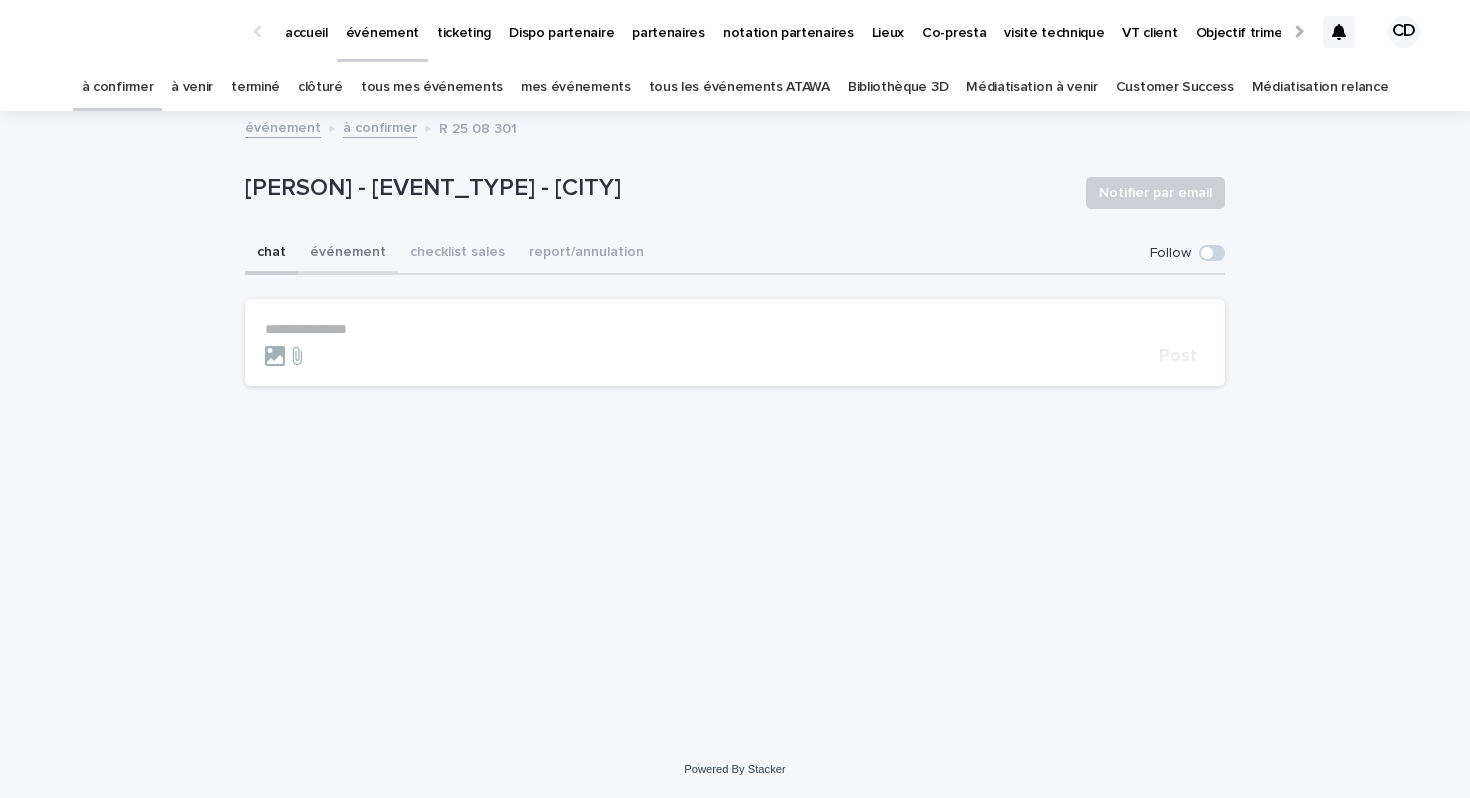click on "événement" at bounding box center [348, 254] 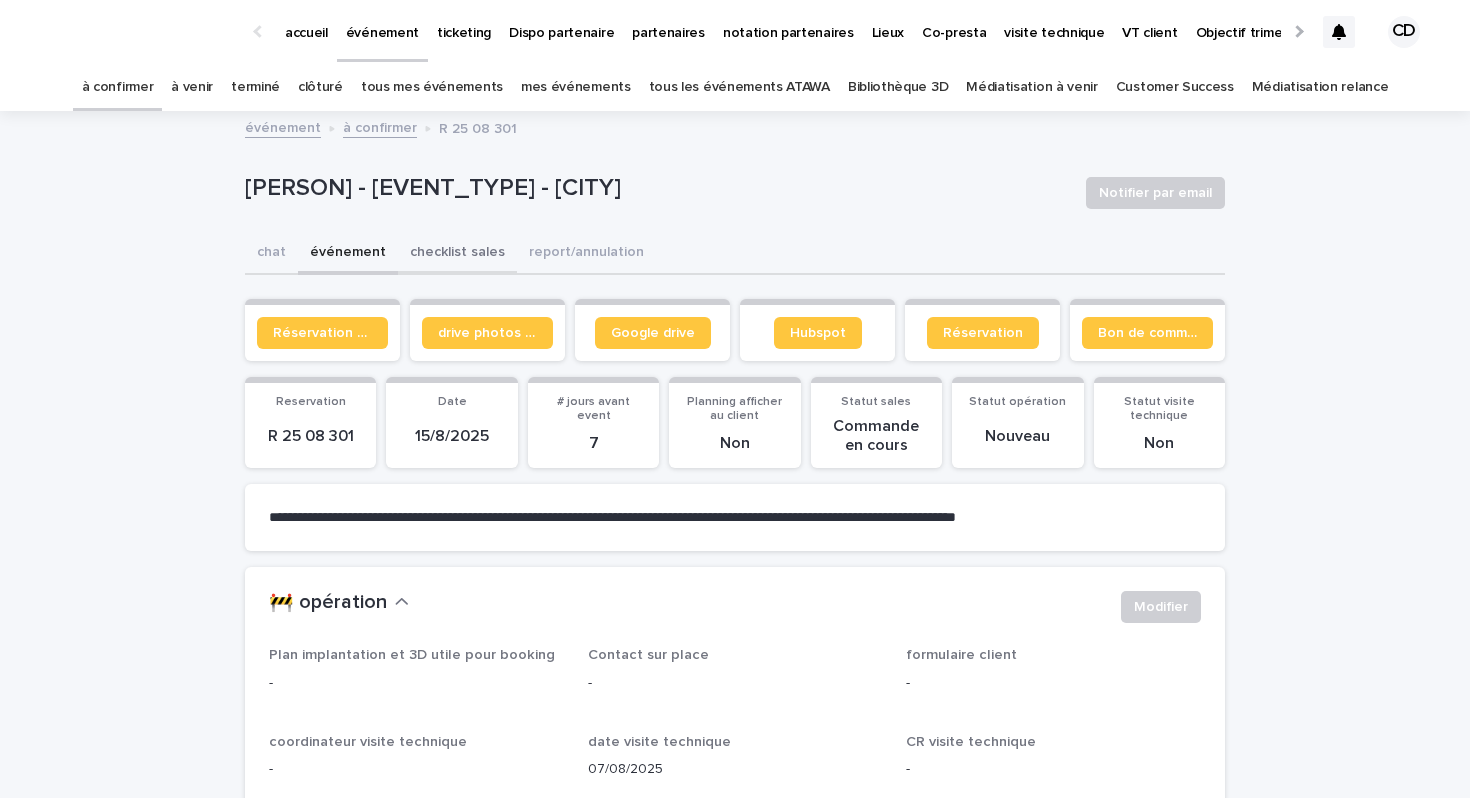 click on "checklist sales" at bounding box center [457, 254] 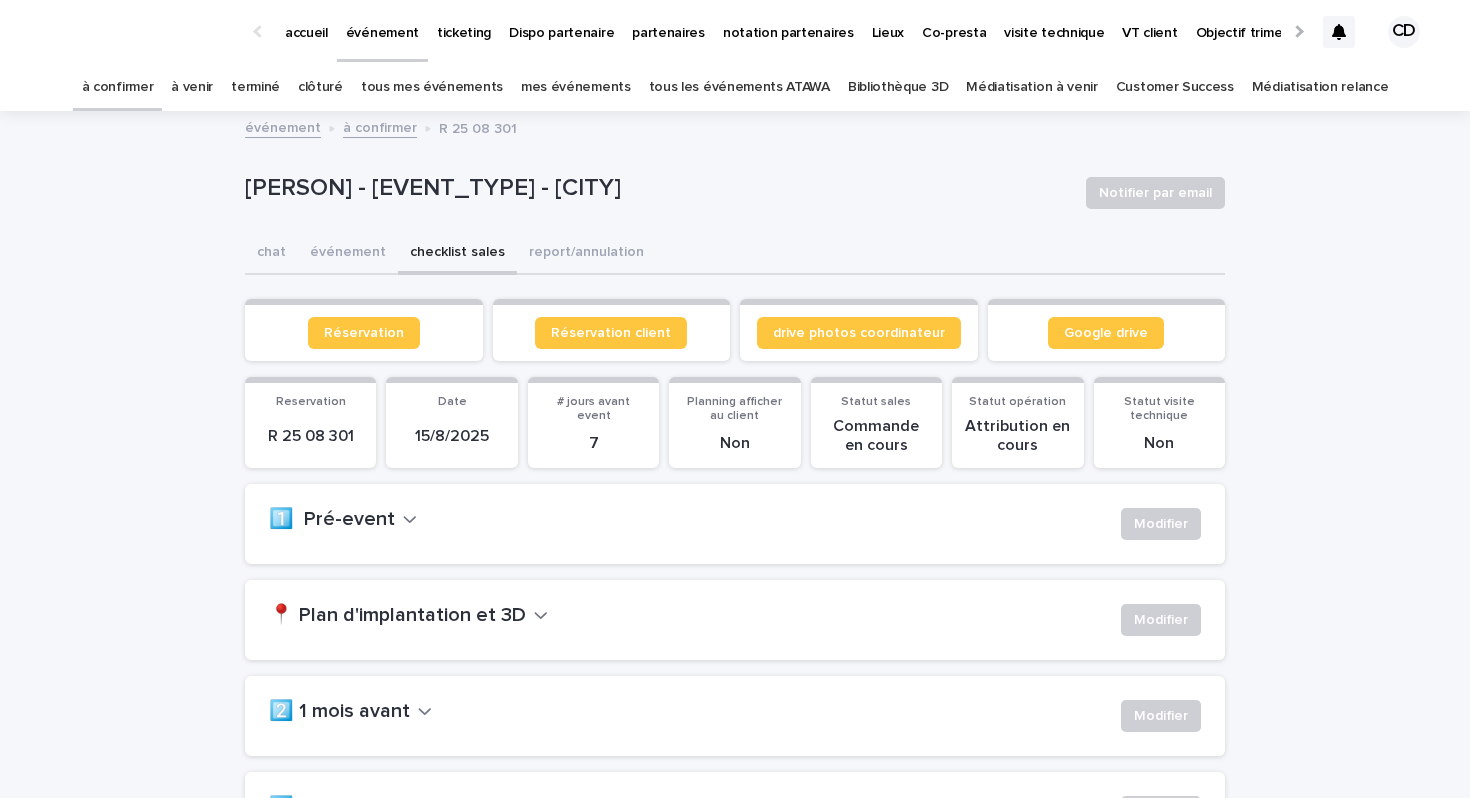 click on "partenaires" at bounding box center (668, 21) 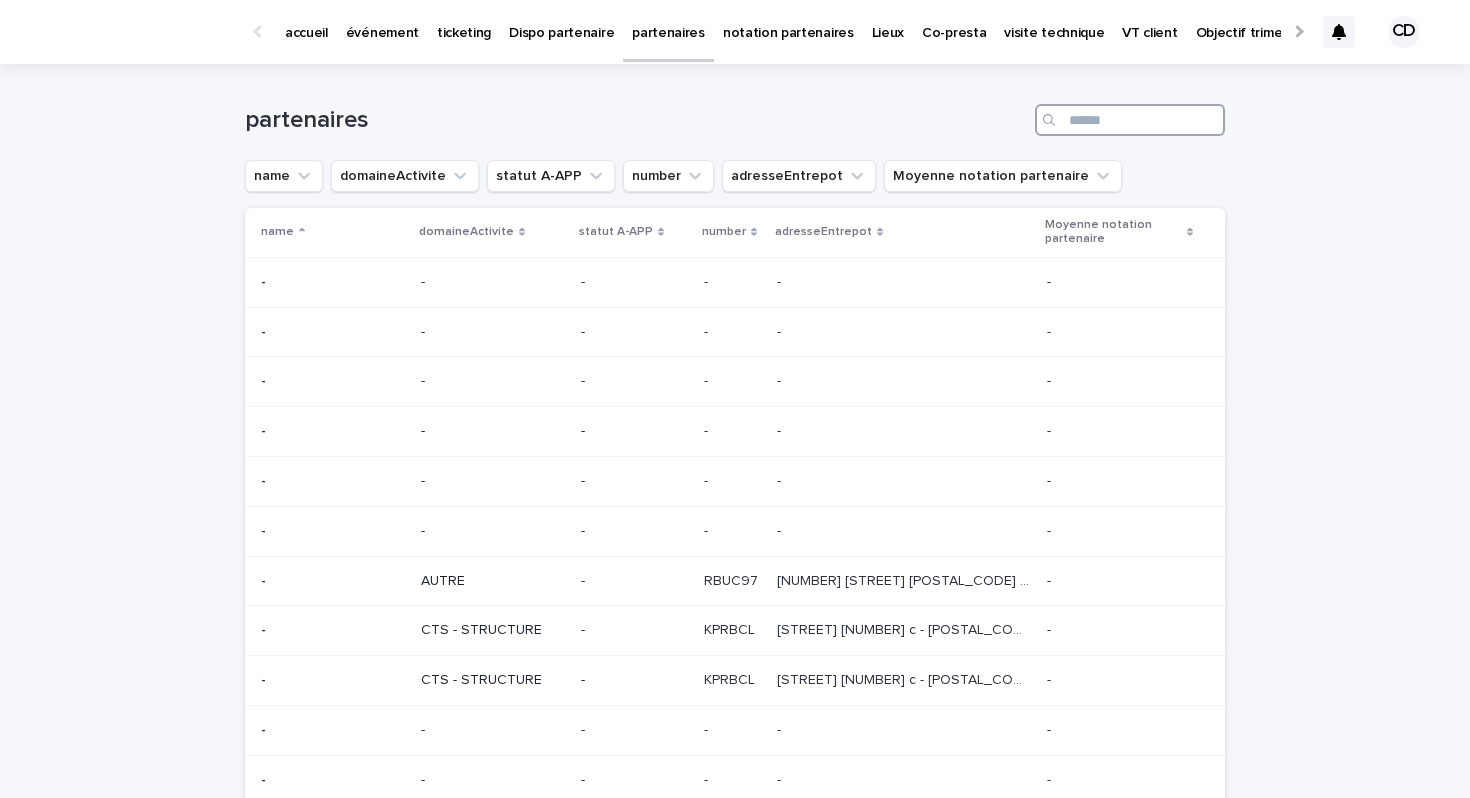 click at bounding box center [1130, 120] 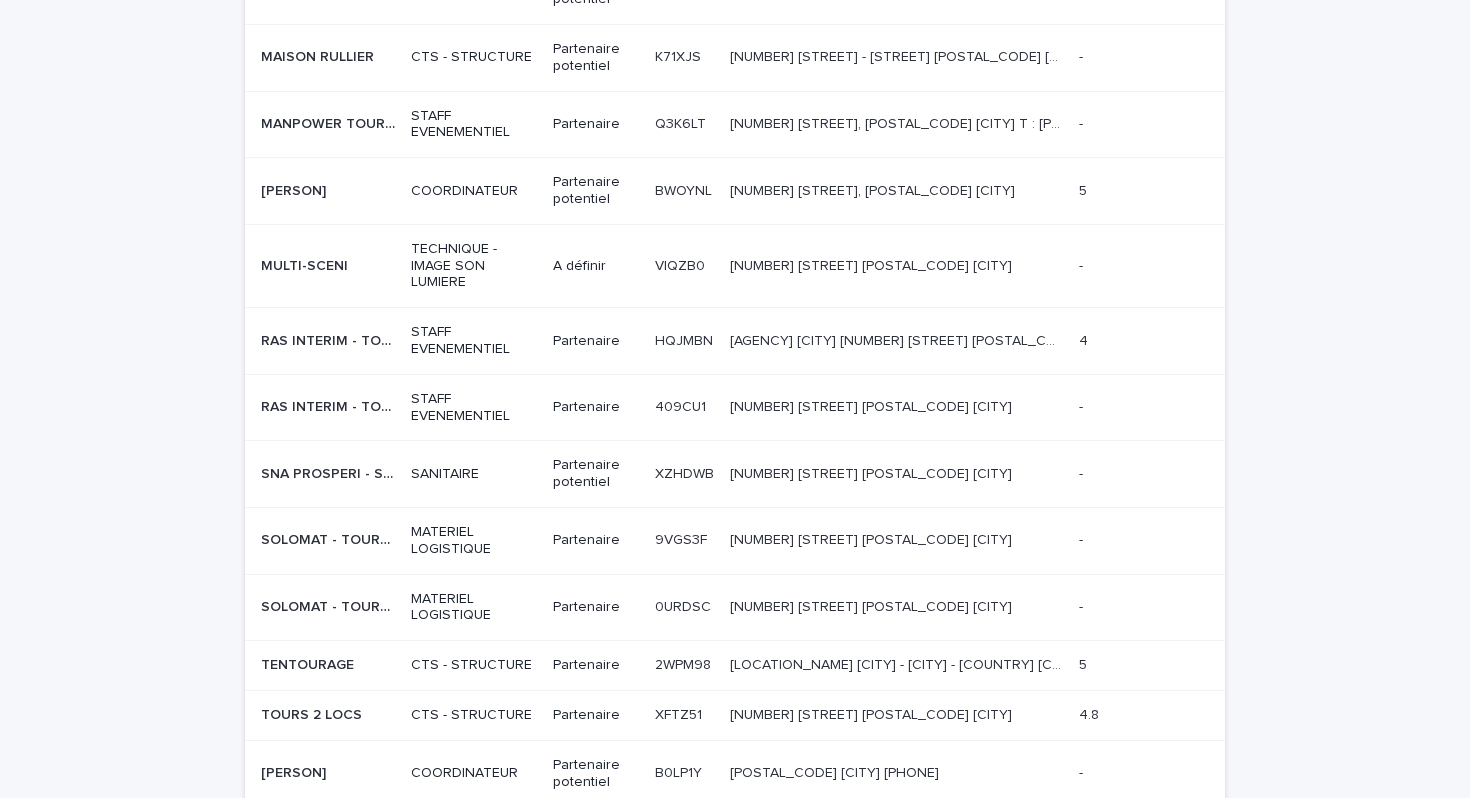 scroll, scrollTop: 1314, scrollLeft: 0, axis: vertical 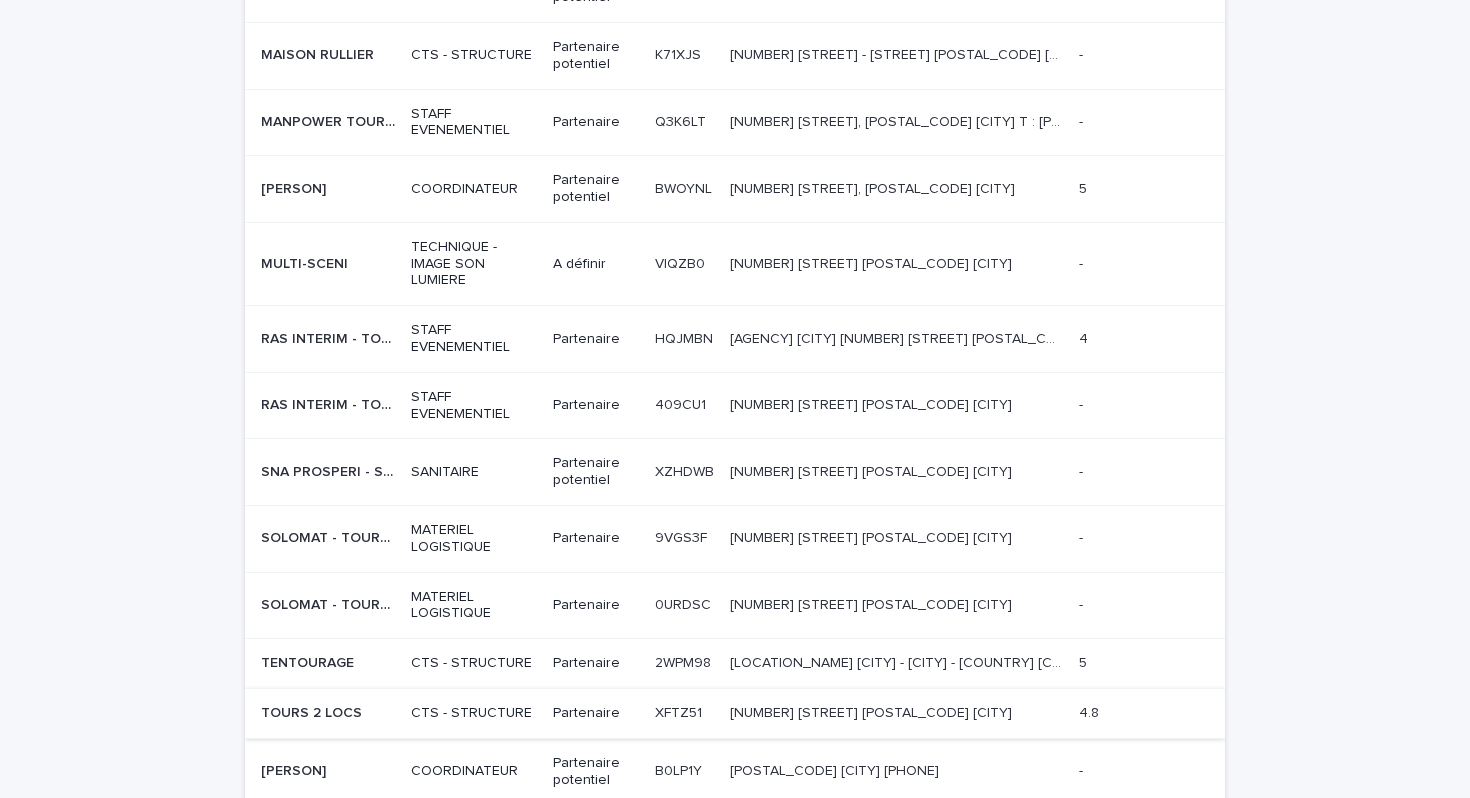 type on "****" 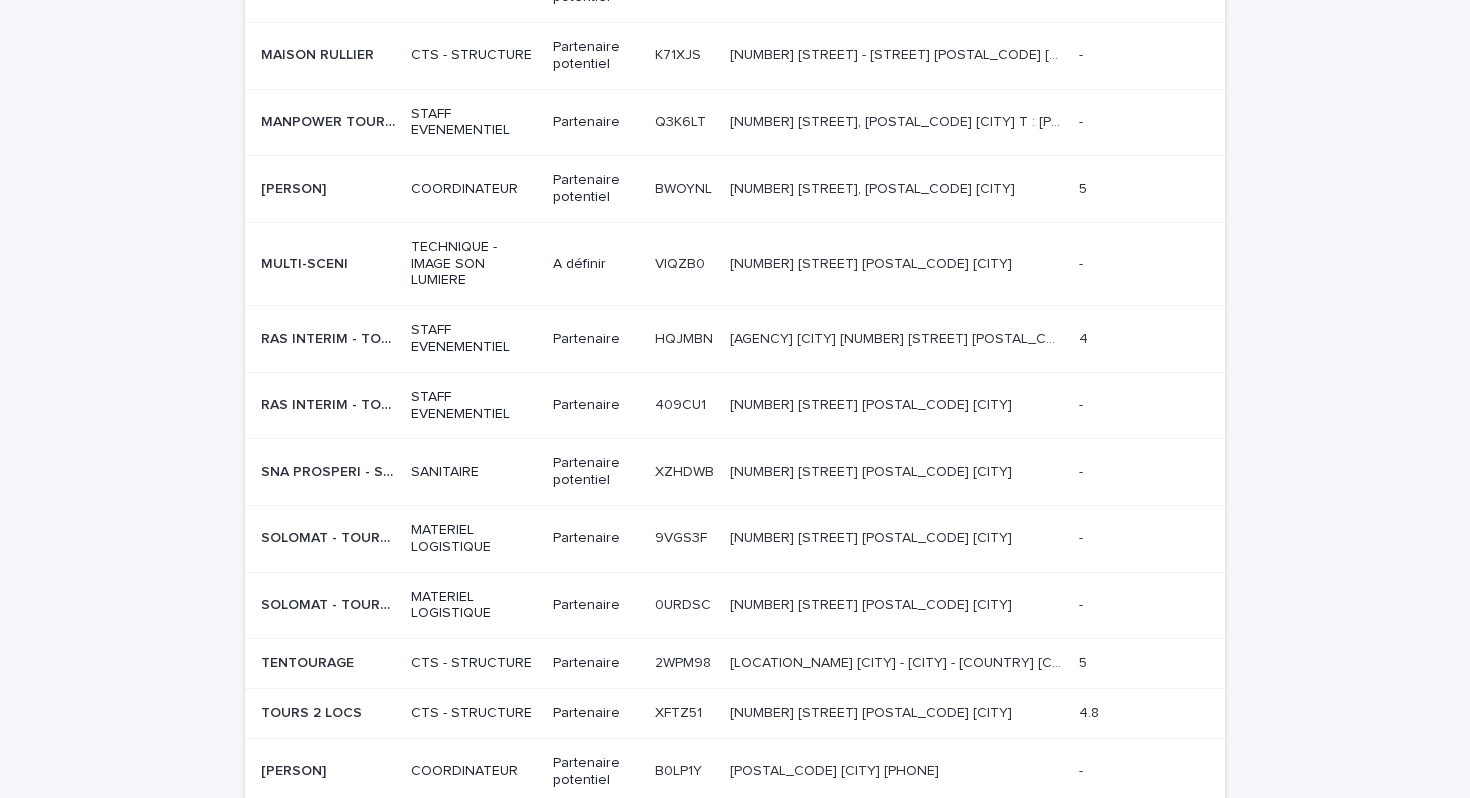 click on "Partenaire" at bounding box center (596, 713) 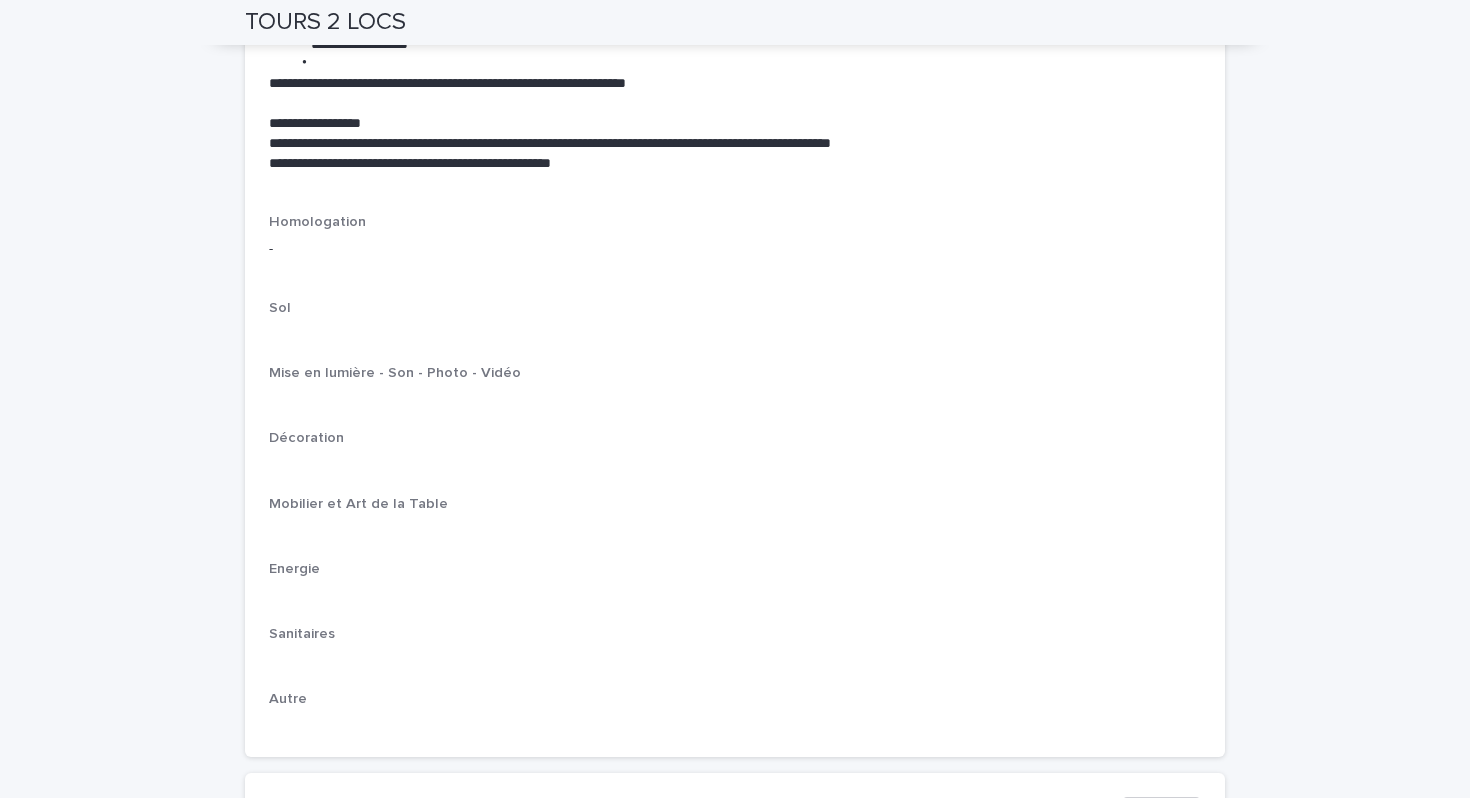 scroll, scrollTop: 4921, scrollLeft: 0, axis: vertical 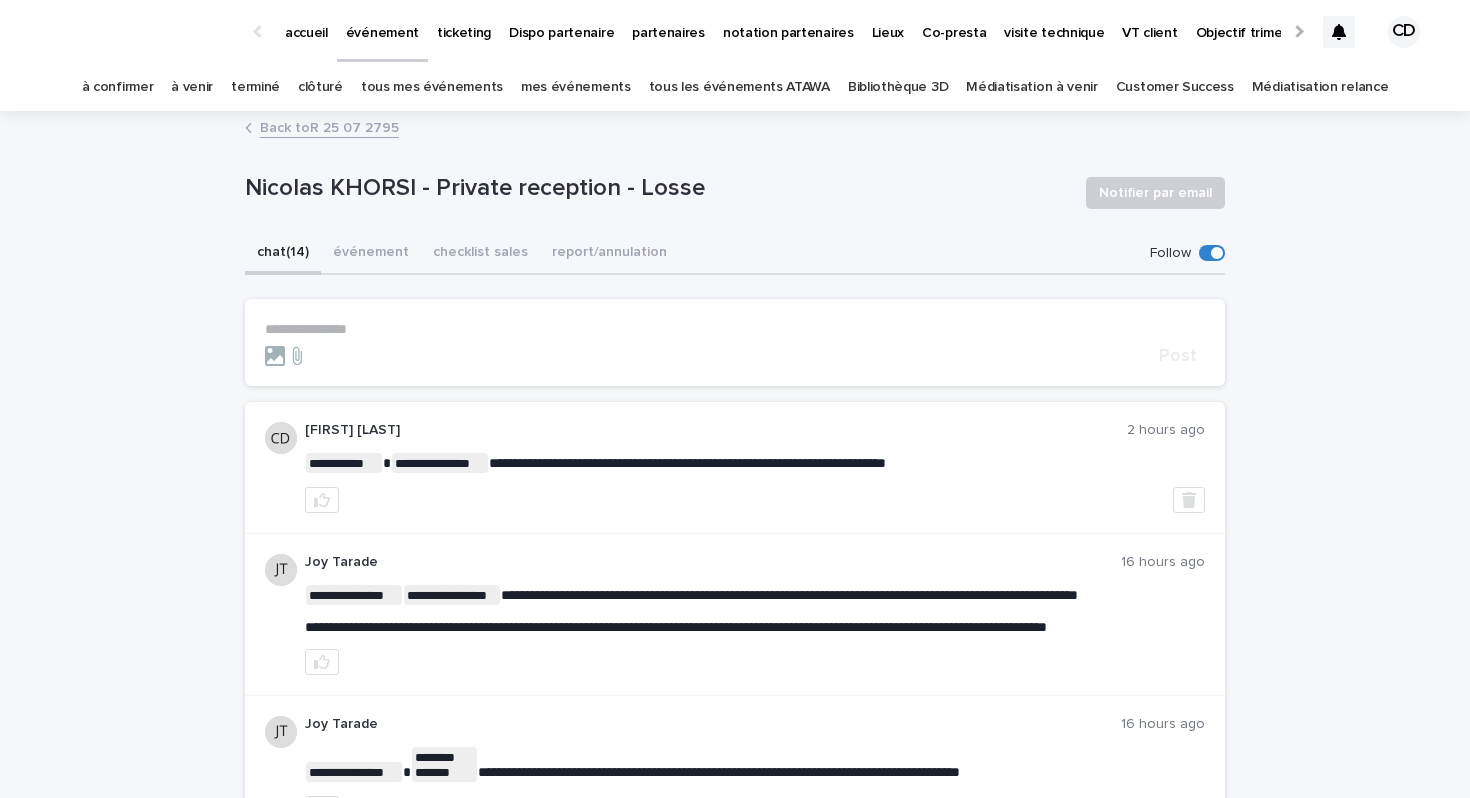 click on "à confirmer" at bounding box center (118, 87) 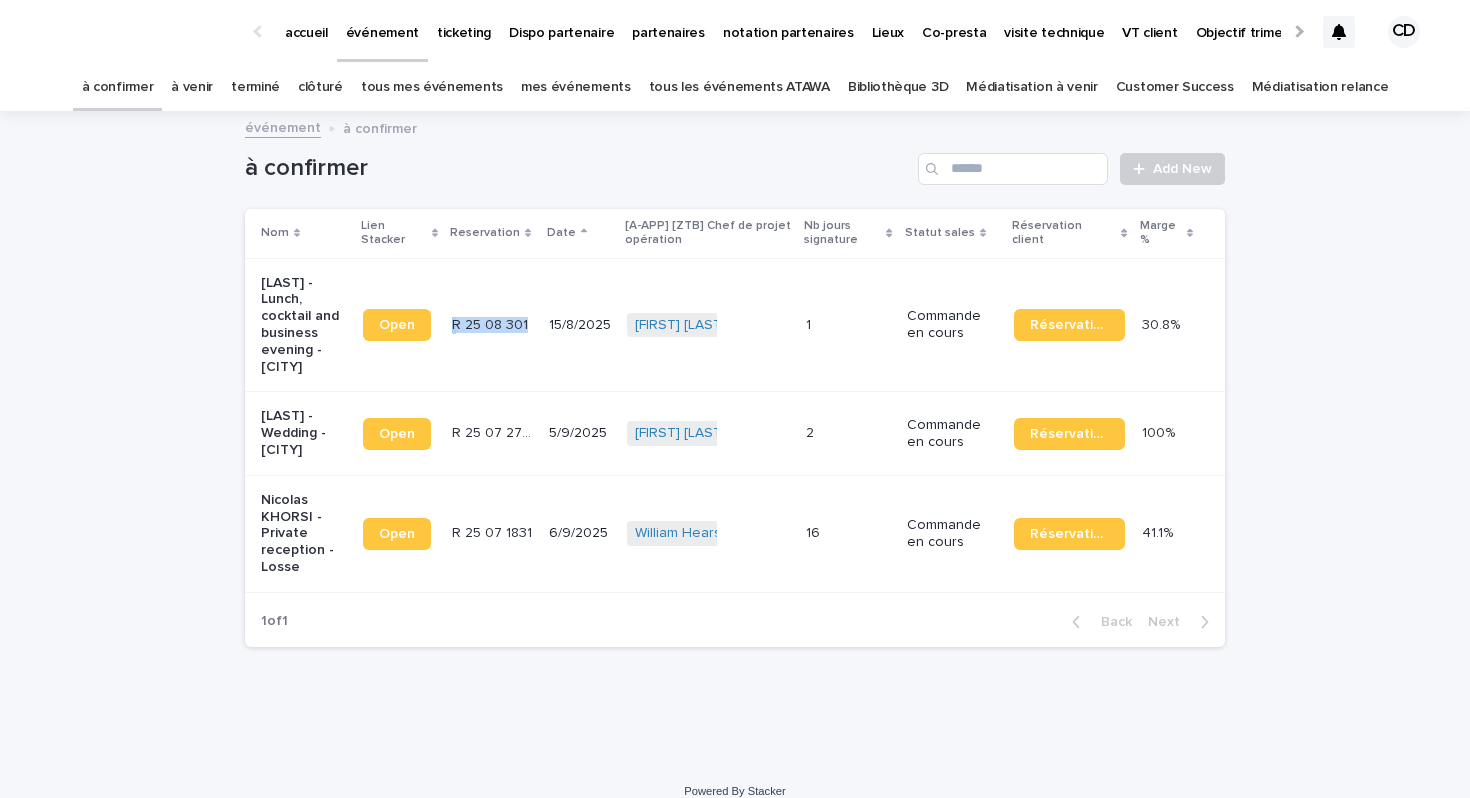 drag, startPoint x: 535, startPoint y: 323, endPoint x: 455, endPoint y: 323, distance: 80 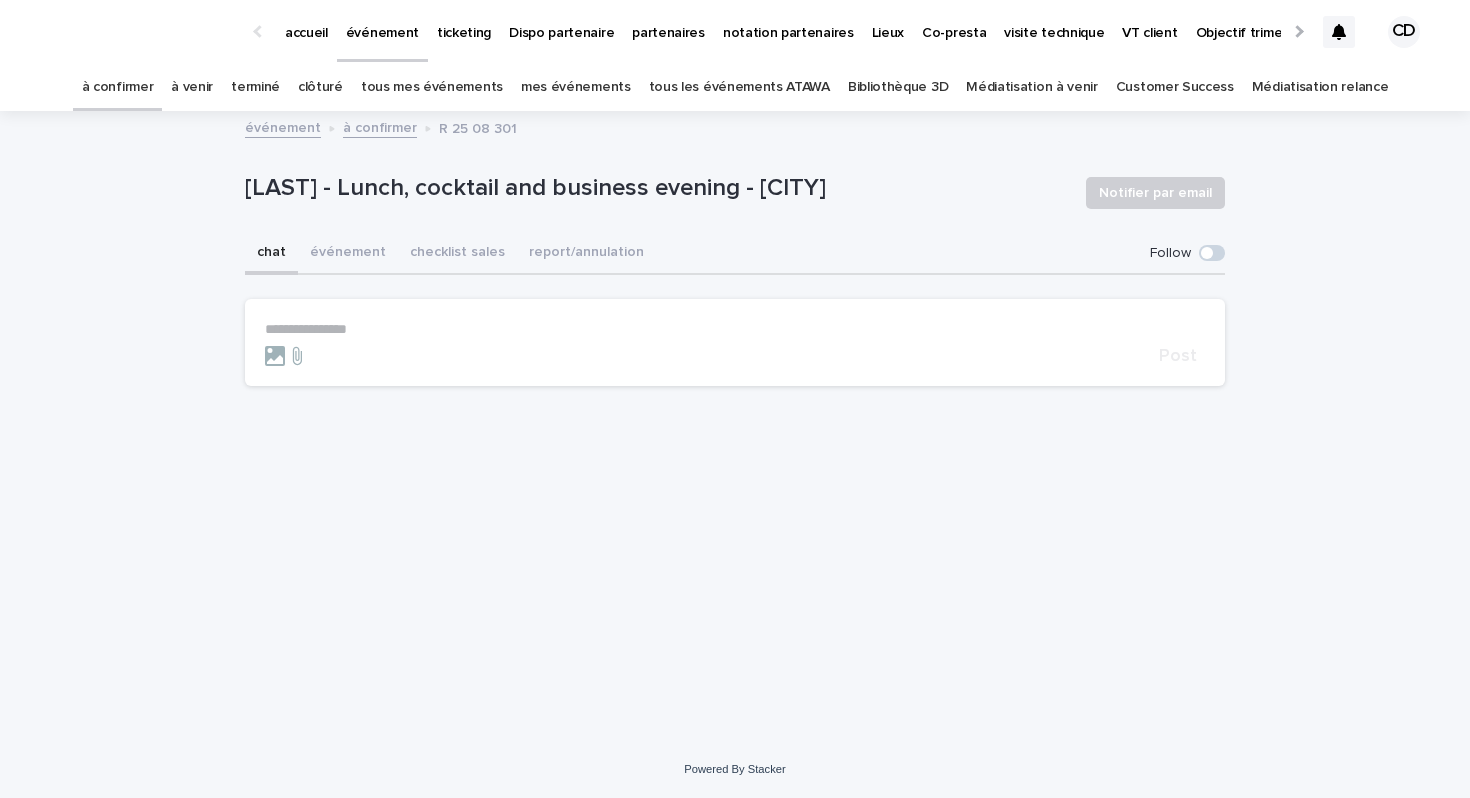 click on "à confirmer" at bounding box center [118, 87] 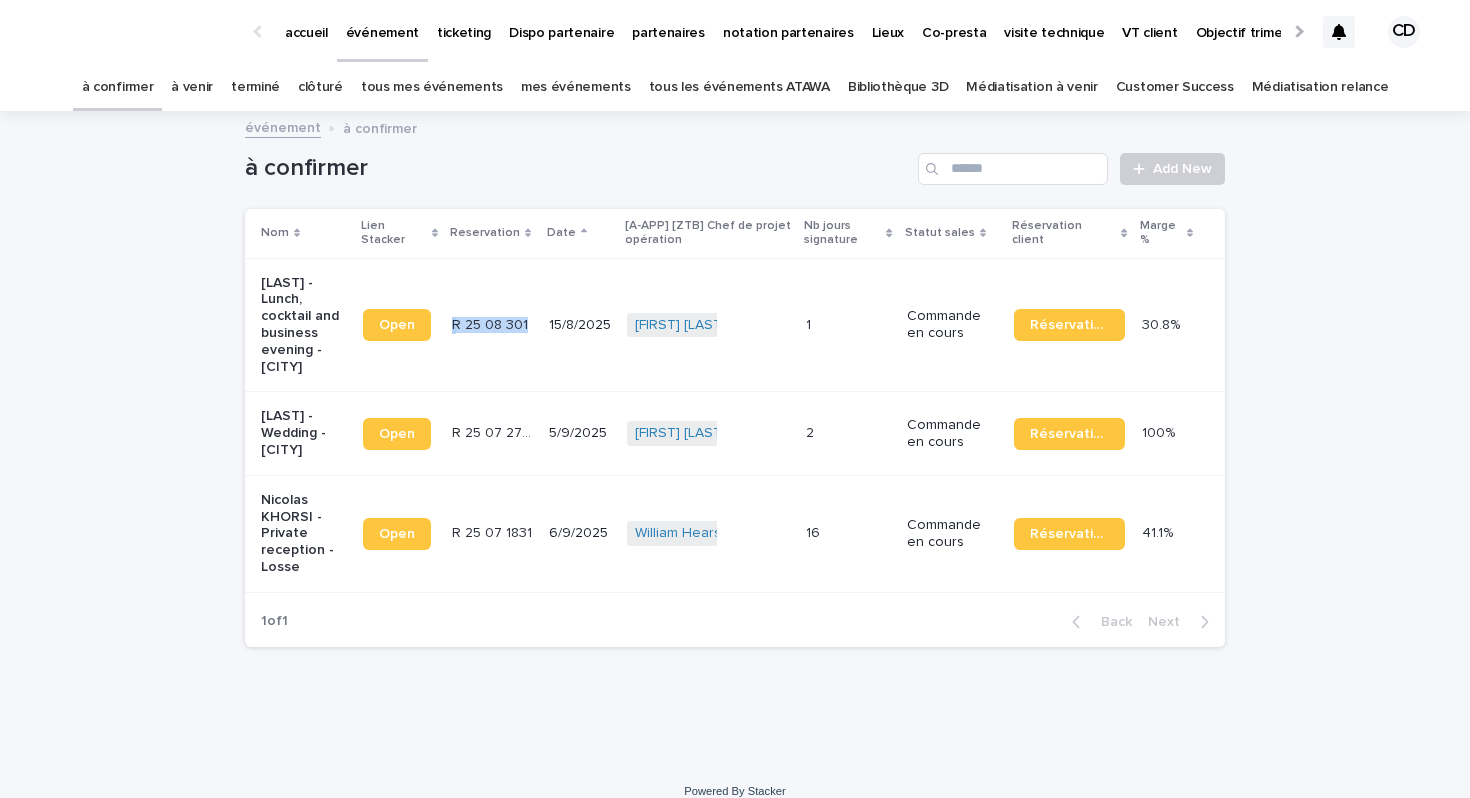 drag, startPoint x: 533, startPoint y: 326, endPoint x: 455, endPoint y: 327, distance: 78.00641 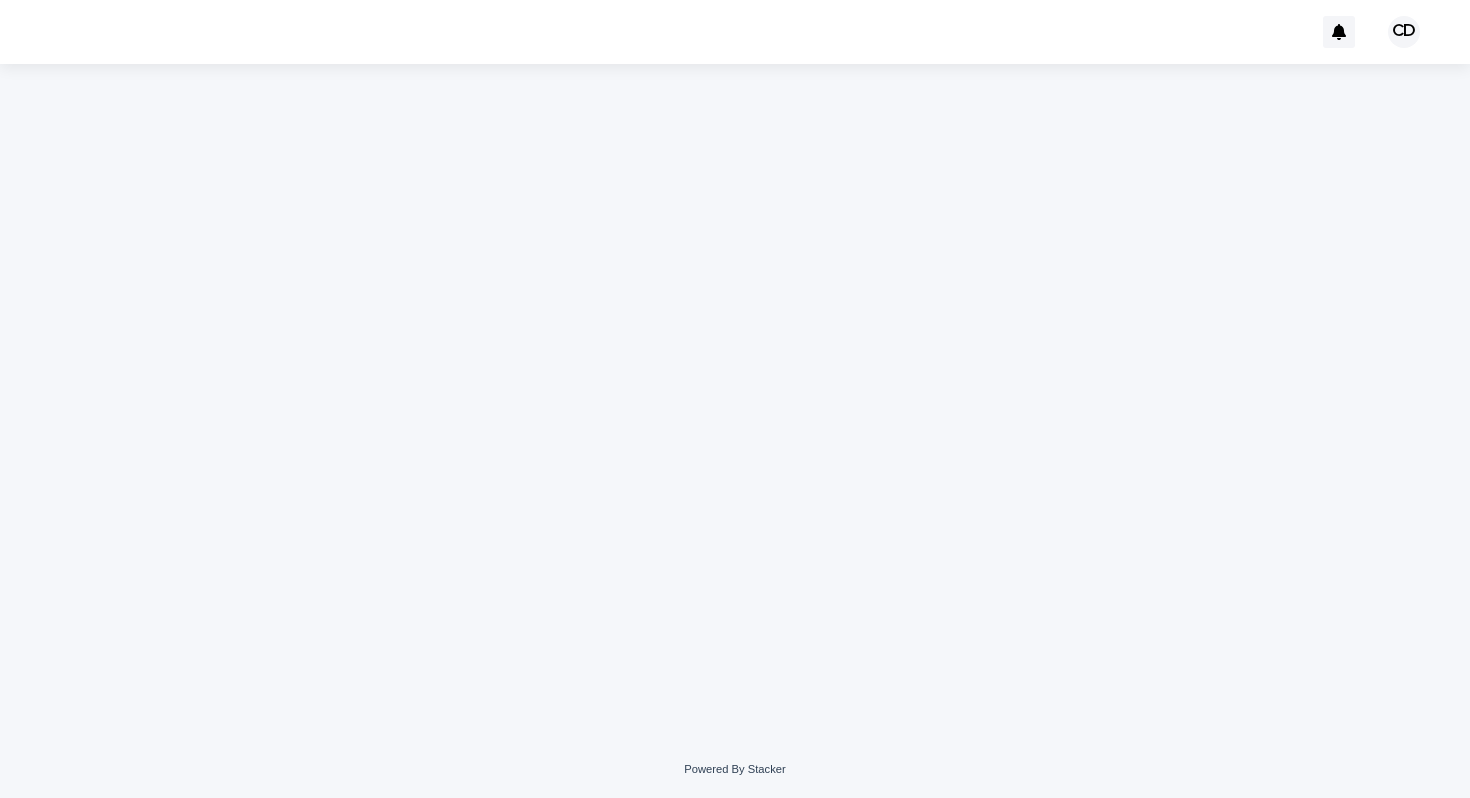scroll, scrollTop: 0, scrollLeft: 0, axis: both 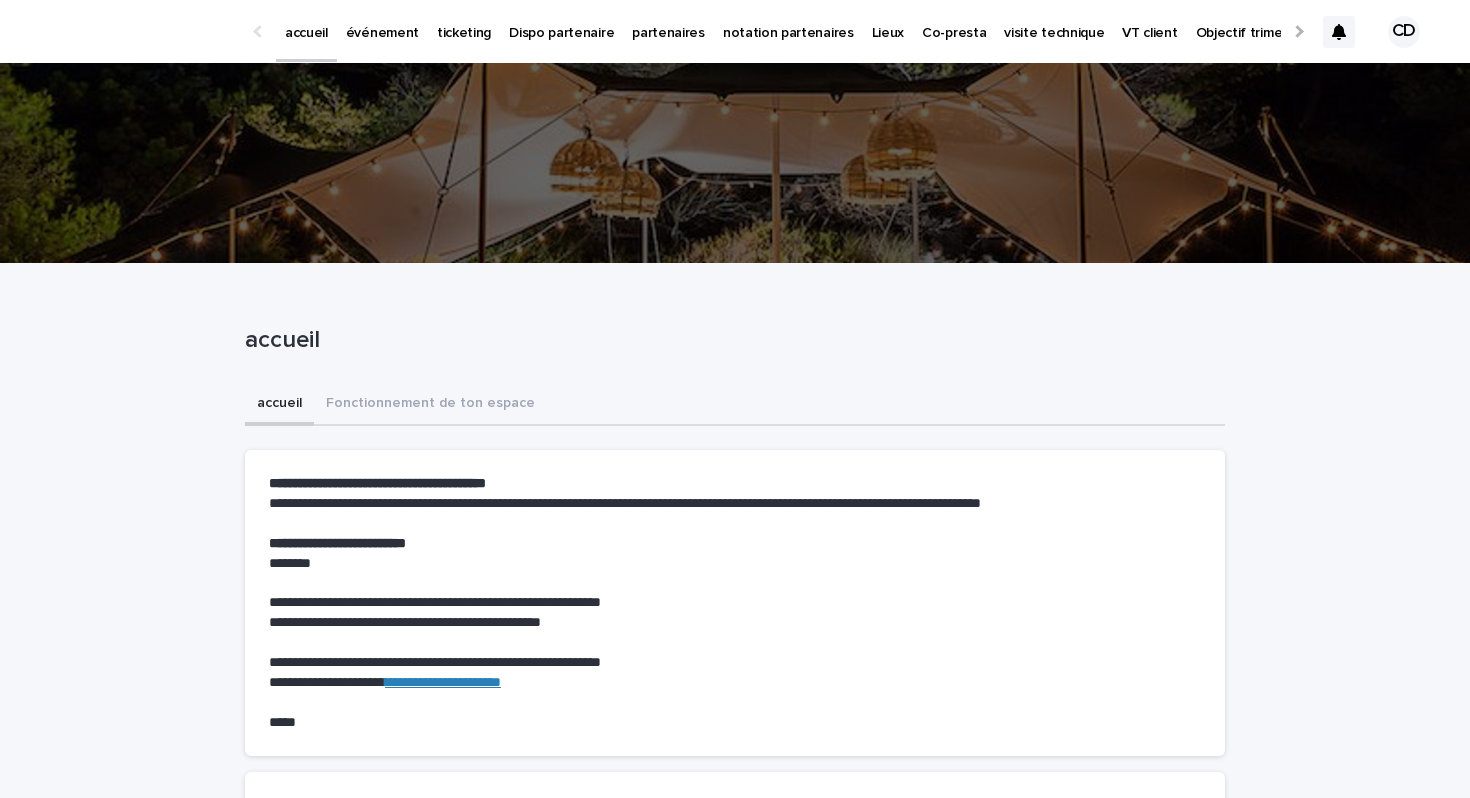 click on "partenaires" at bounding box center [668, 21] 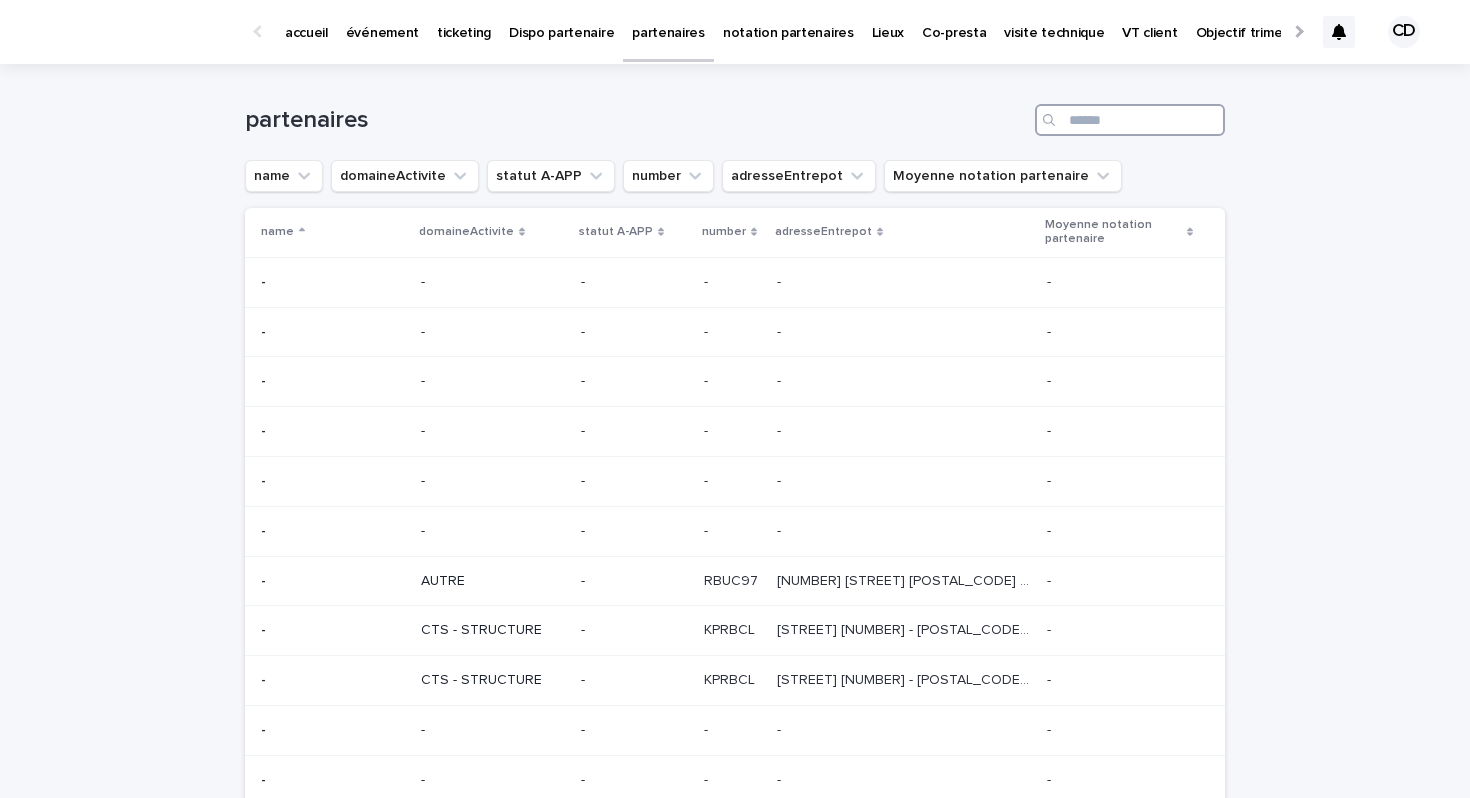 click at bounding box center (1130, 120) 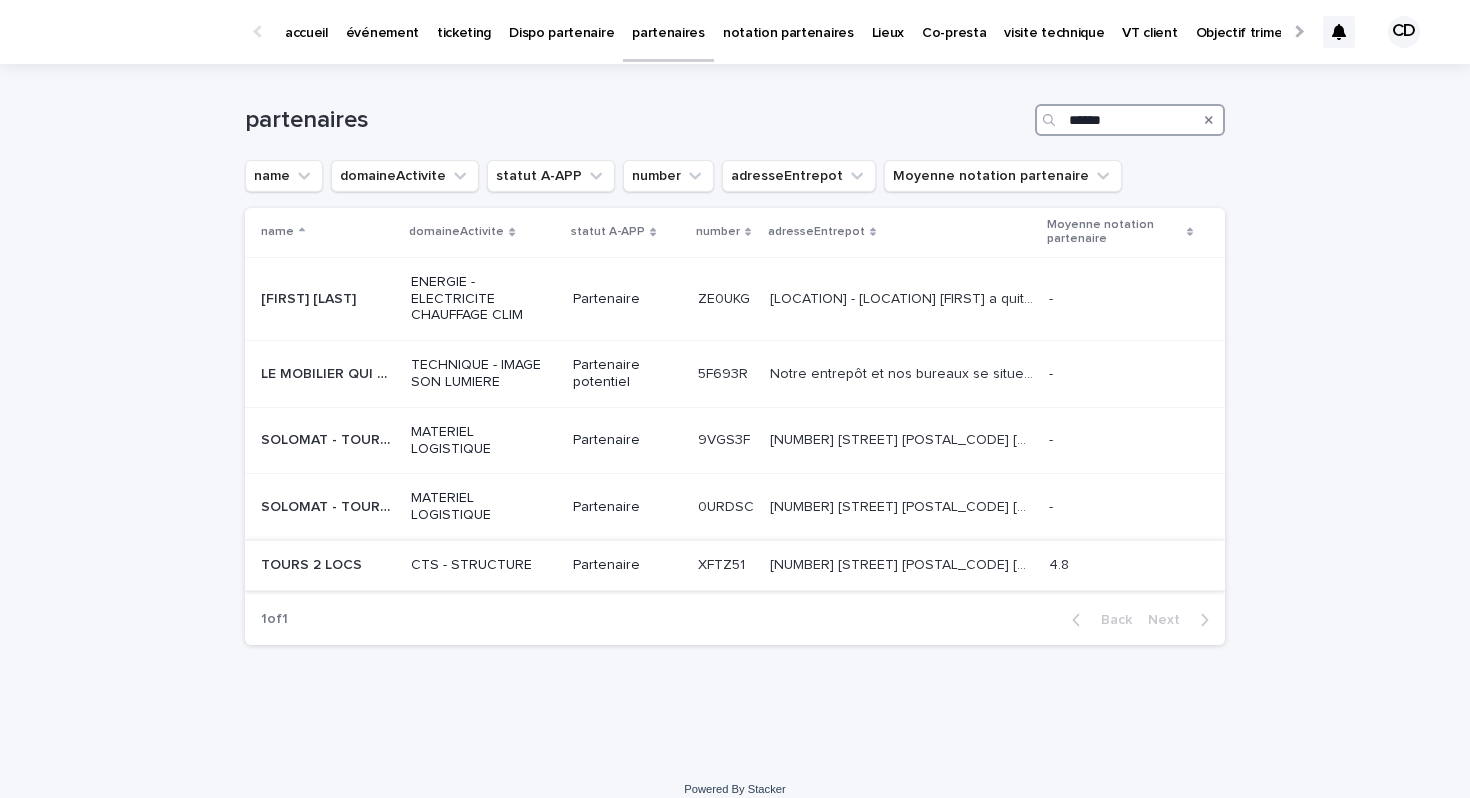 type on "*****" 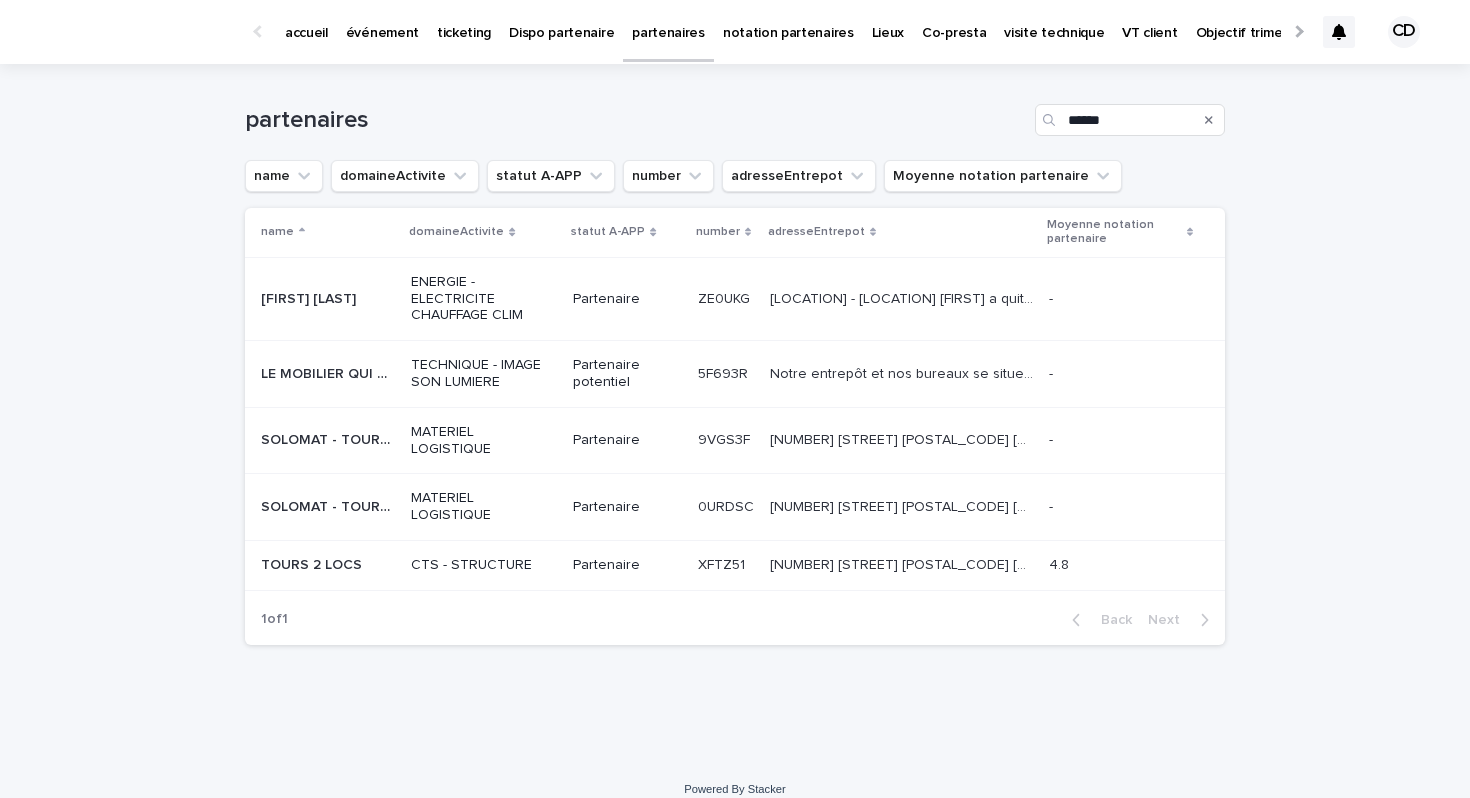 click on "17 rue de tours 37130 Langeais" at bounding box center (904, 563) 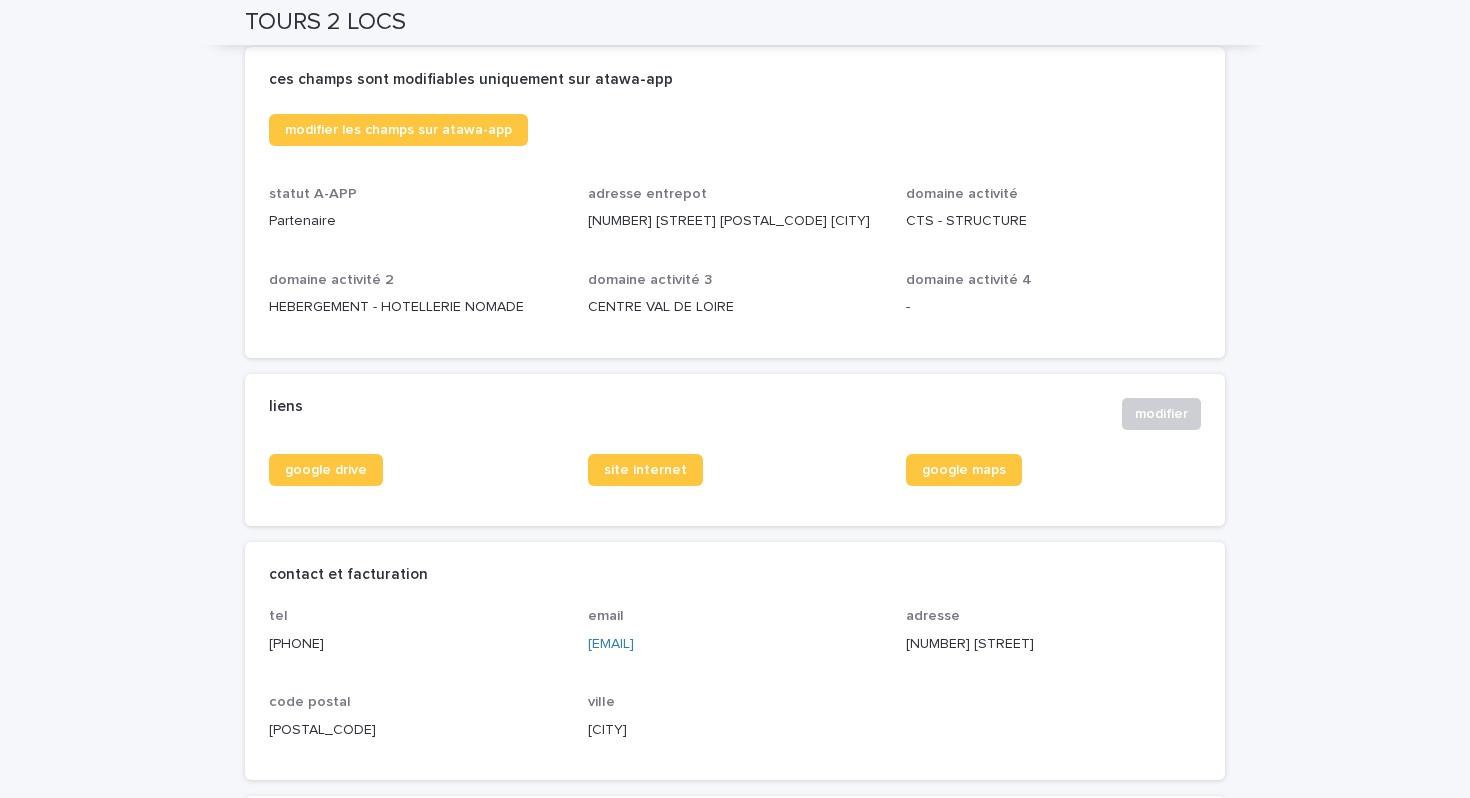 scroll, scrollTop: 0, scrollLeft: 0, axis: both 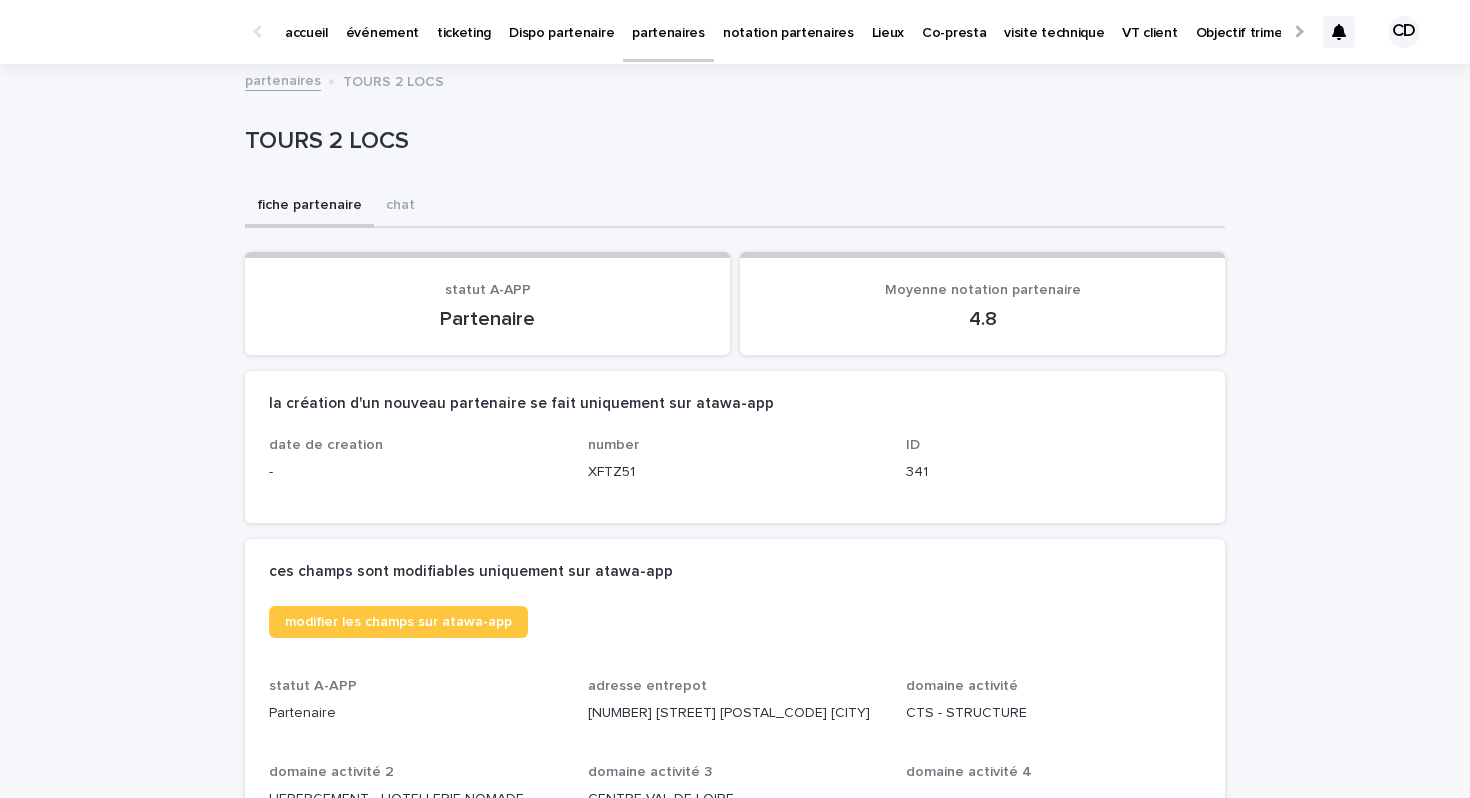 click on "partenaires" at bounding box center (283, 79) 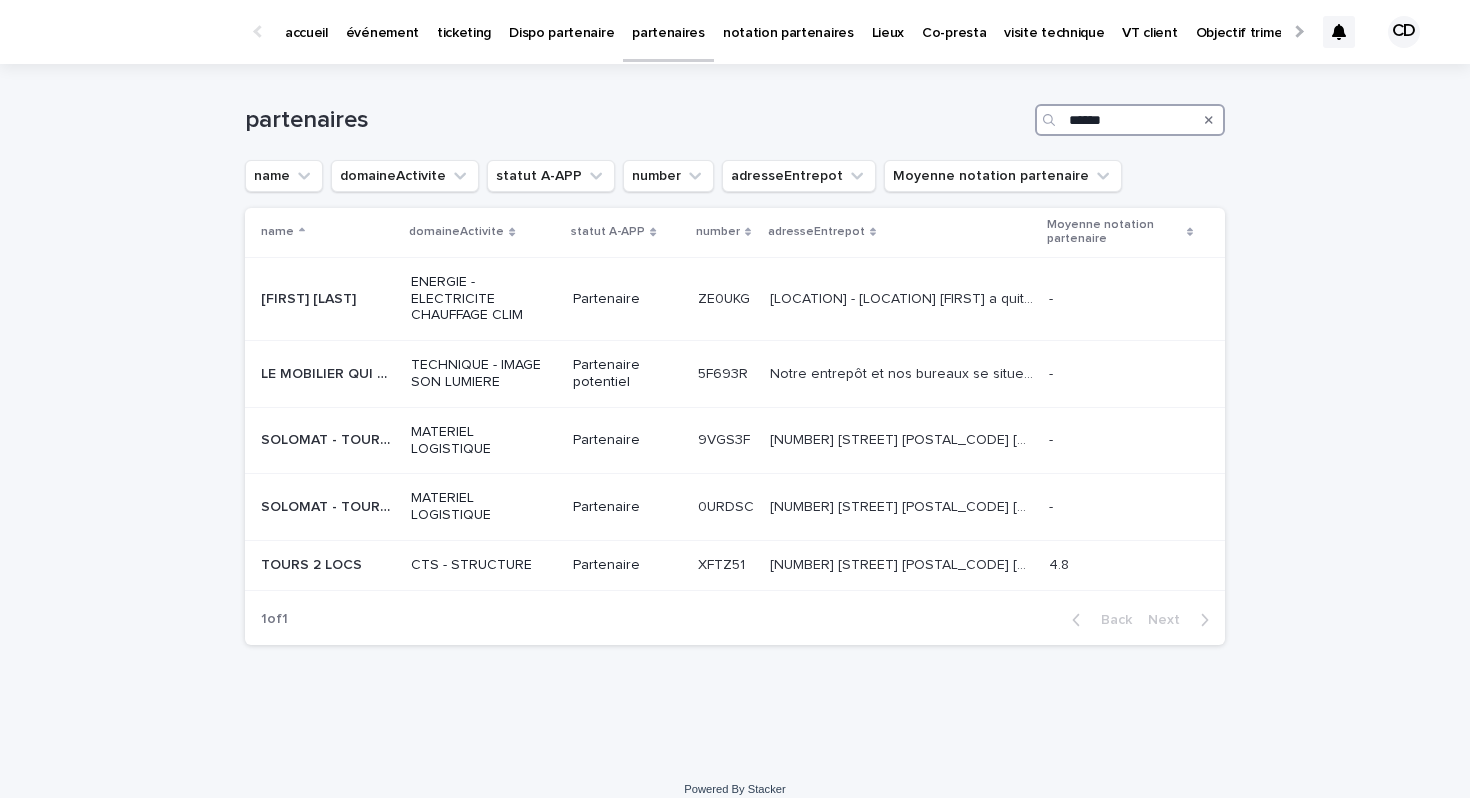 click on "*****" at bounding box center (1130, 120) 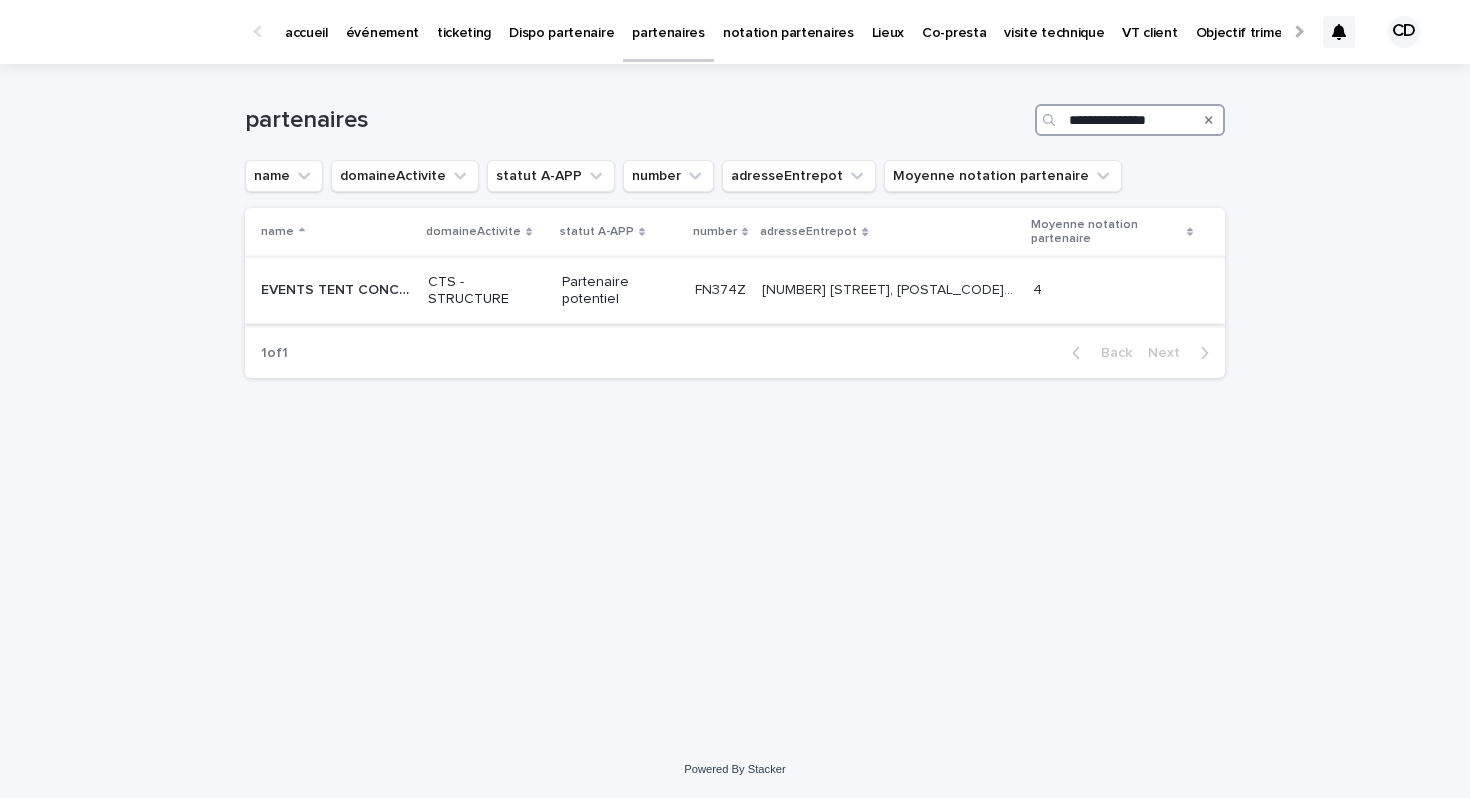 type on "**********" 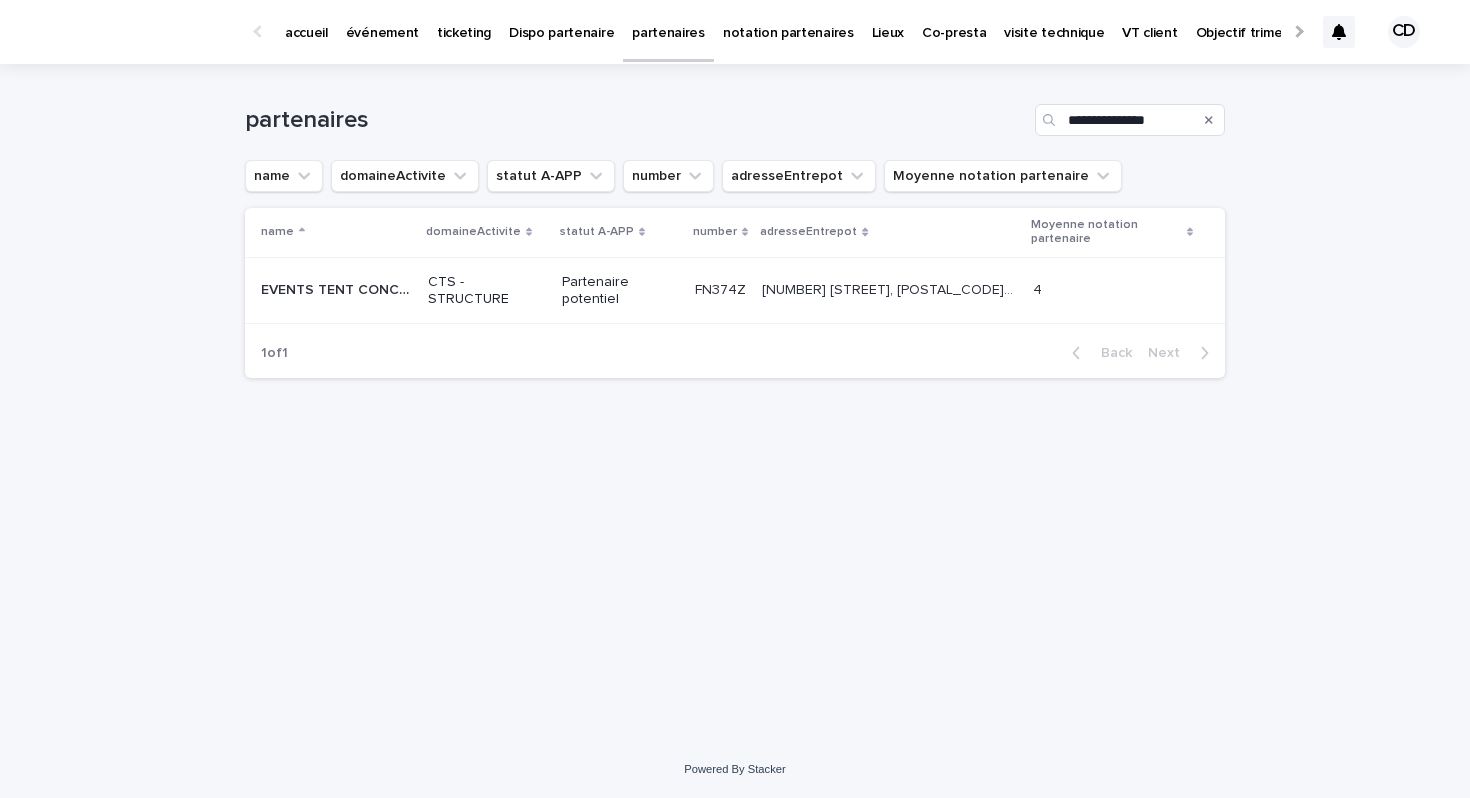click on "Partenaire potentiel" at bounding box center [620, 290] 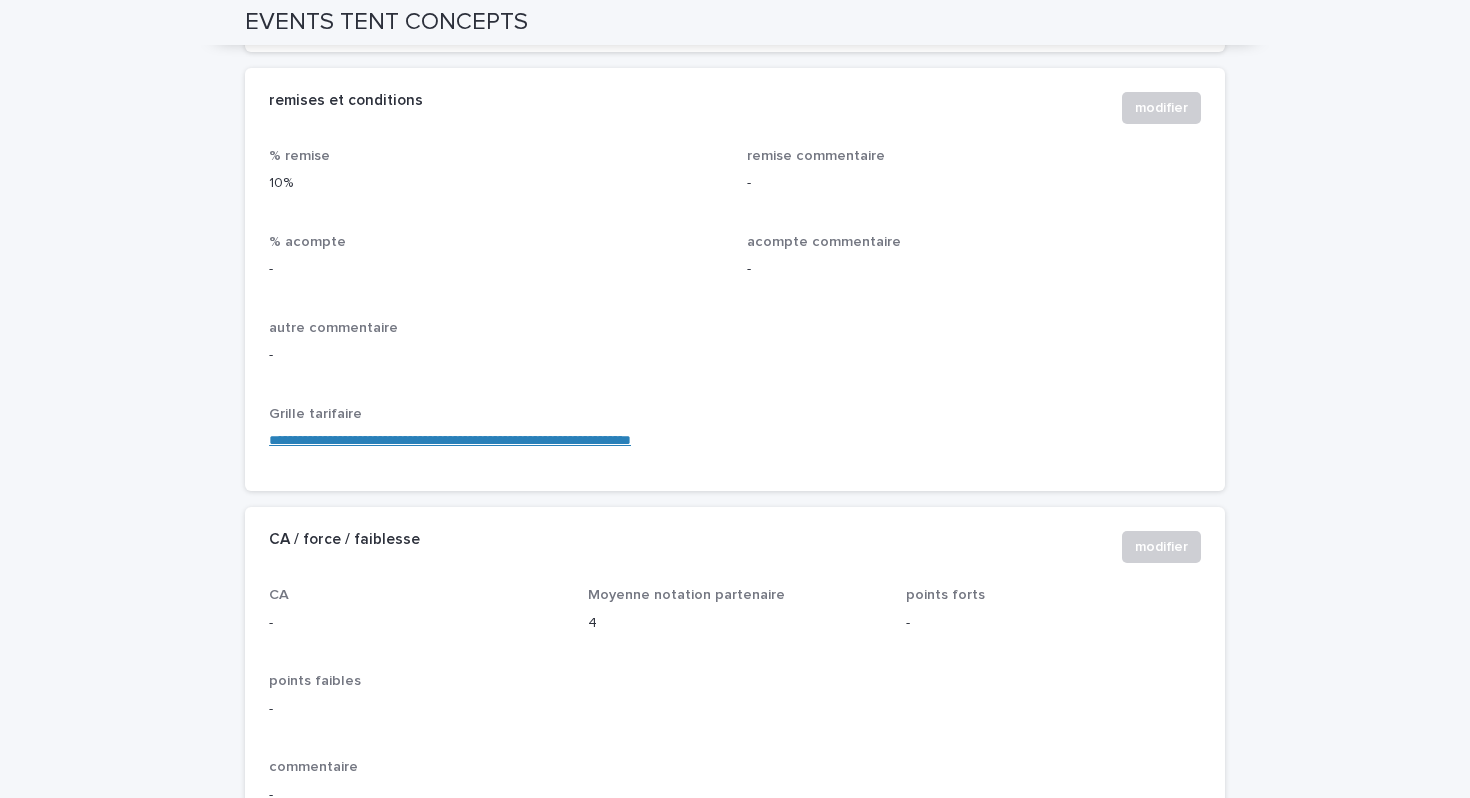 scroll, scrollTop: 1634, scrollLeft: 0, axis: vertical 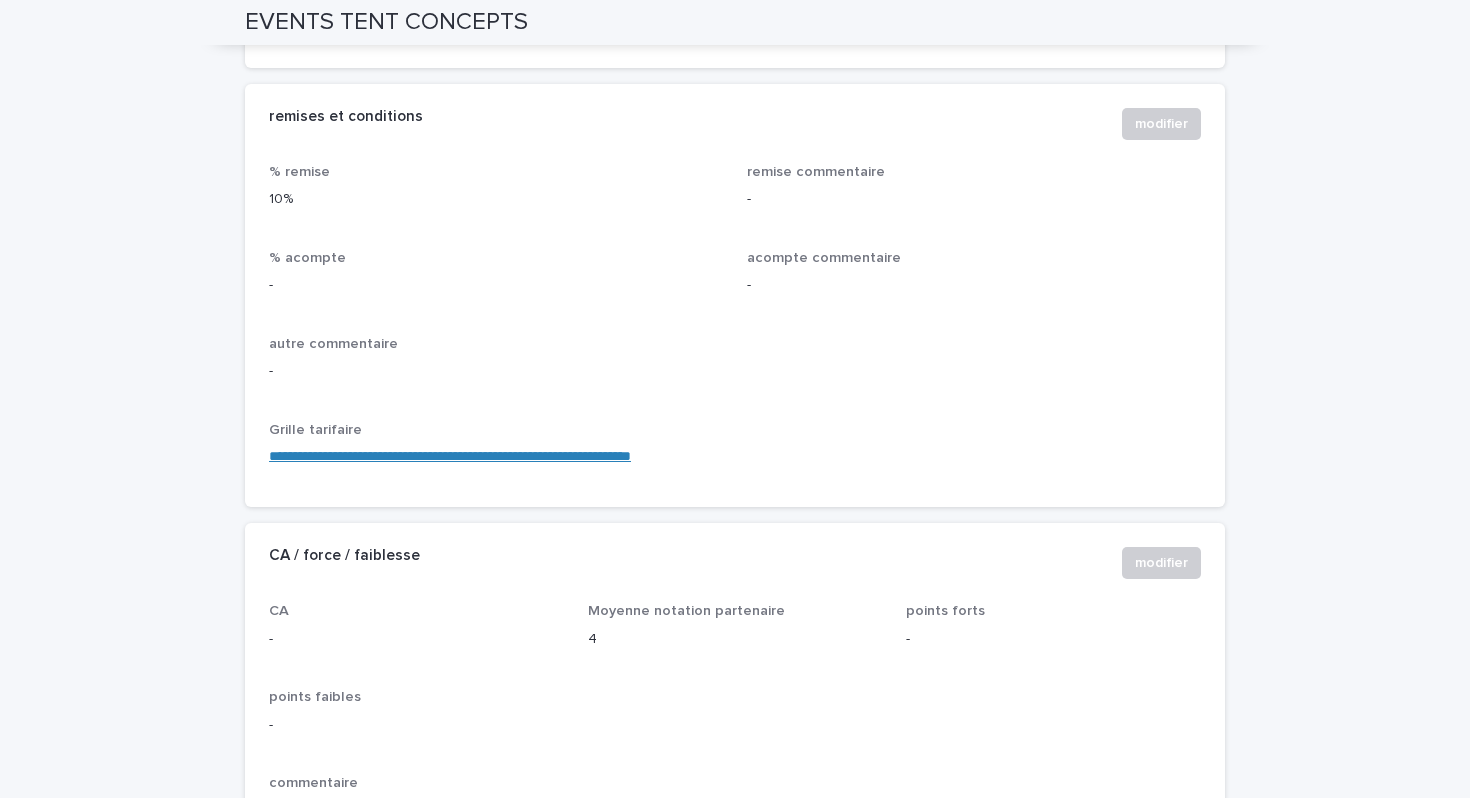 click on "**********" at bounding box center [450, 456] 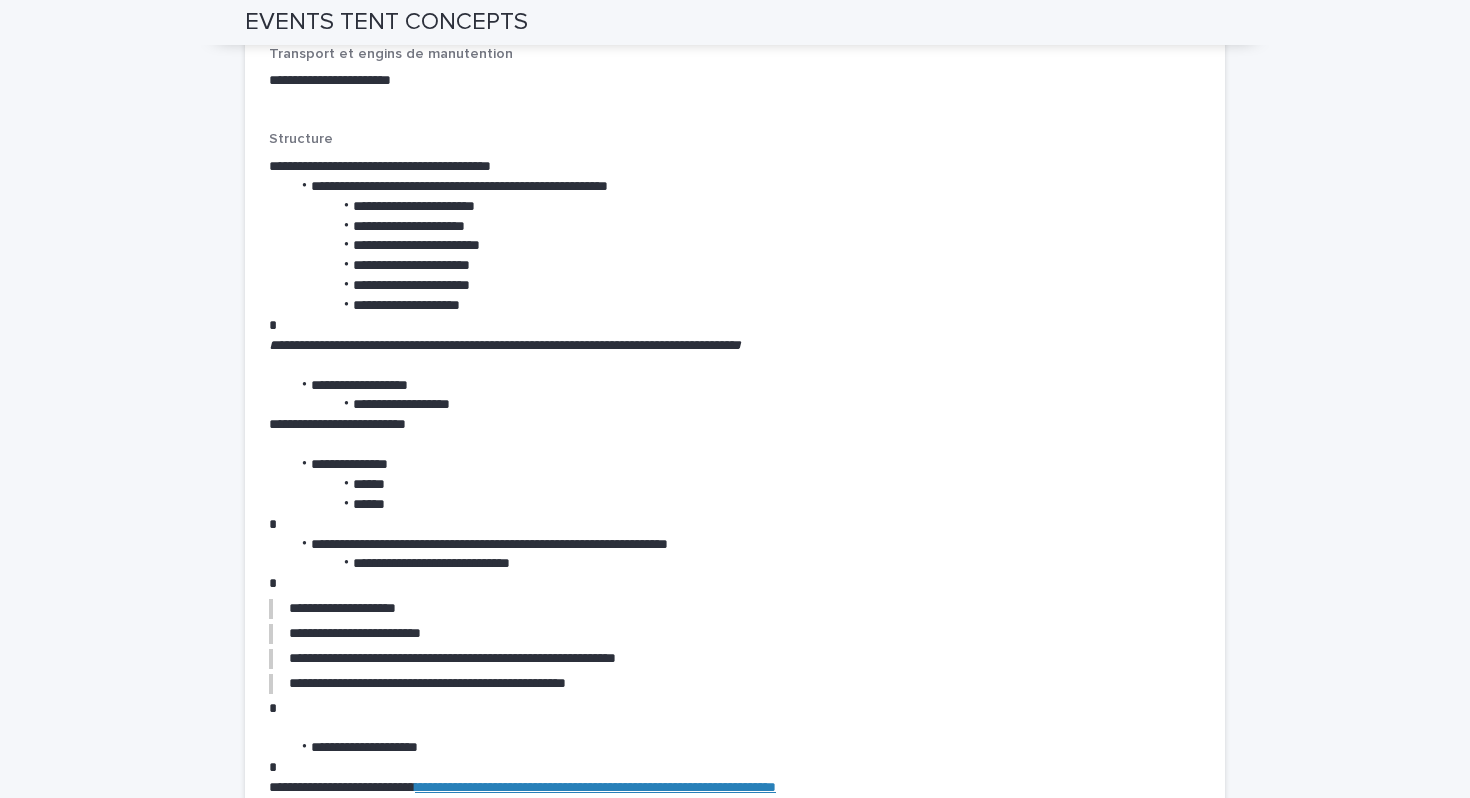 scroll, scrollTop: 2579, scrollLeft: 0, axis: vertical 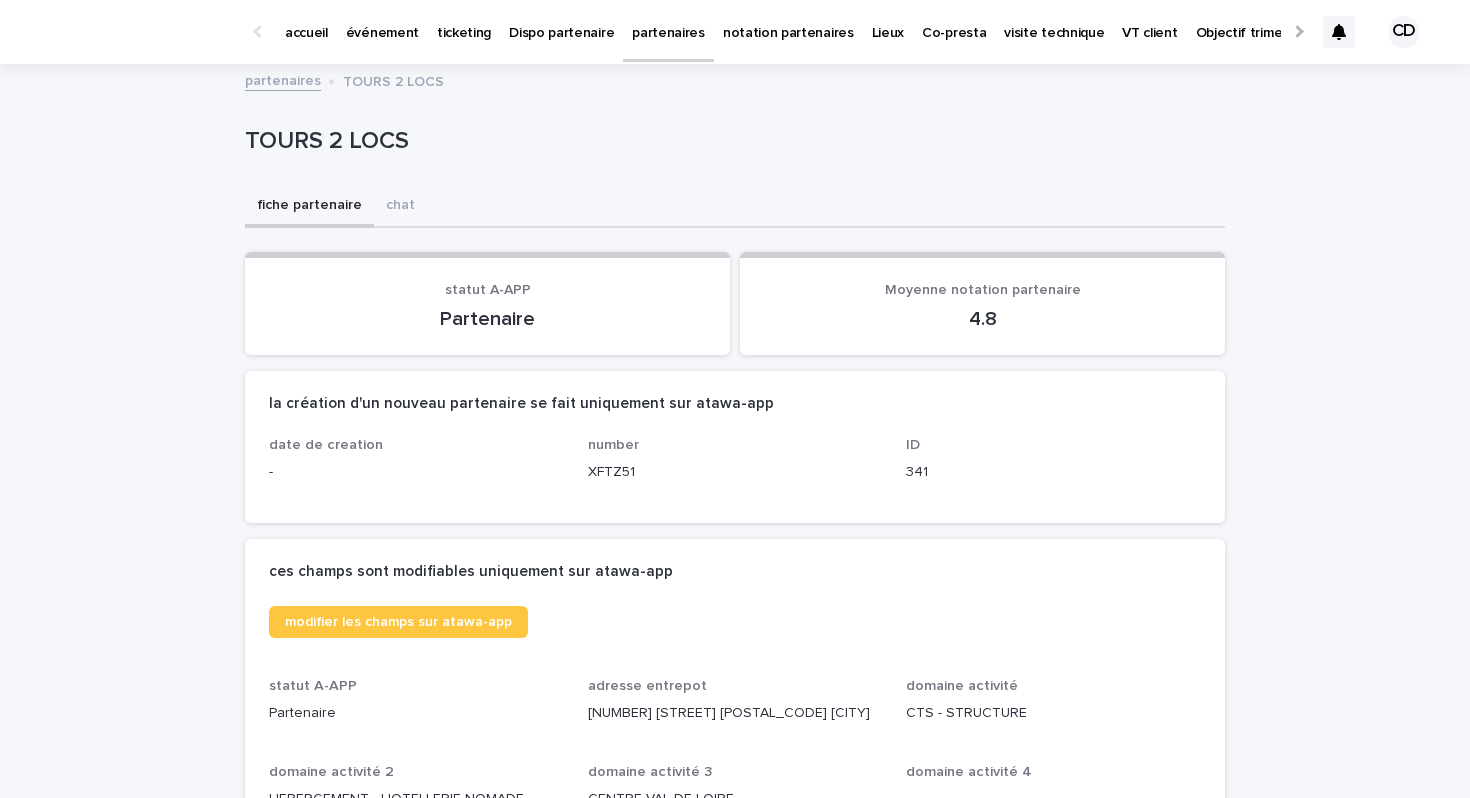 click on "partenaires" at bounding box center (668, 21) 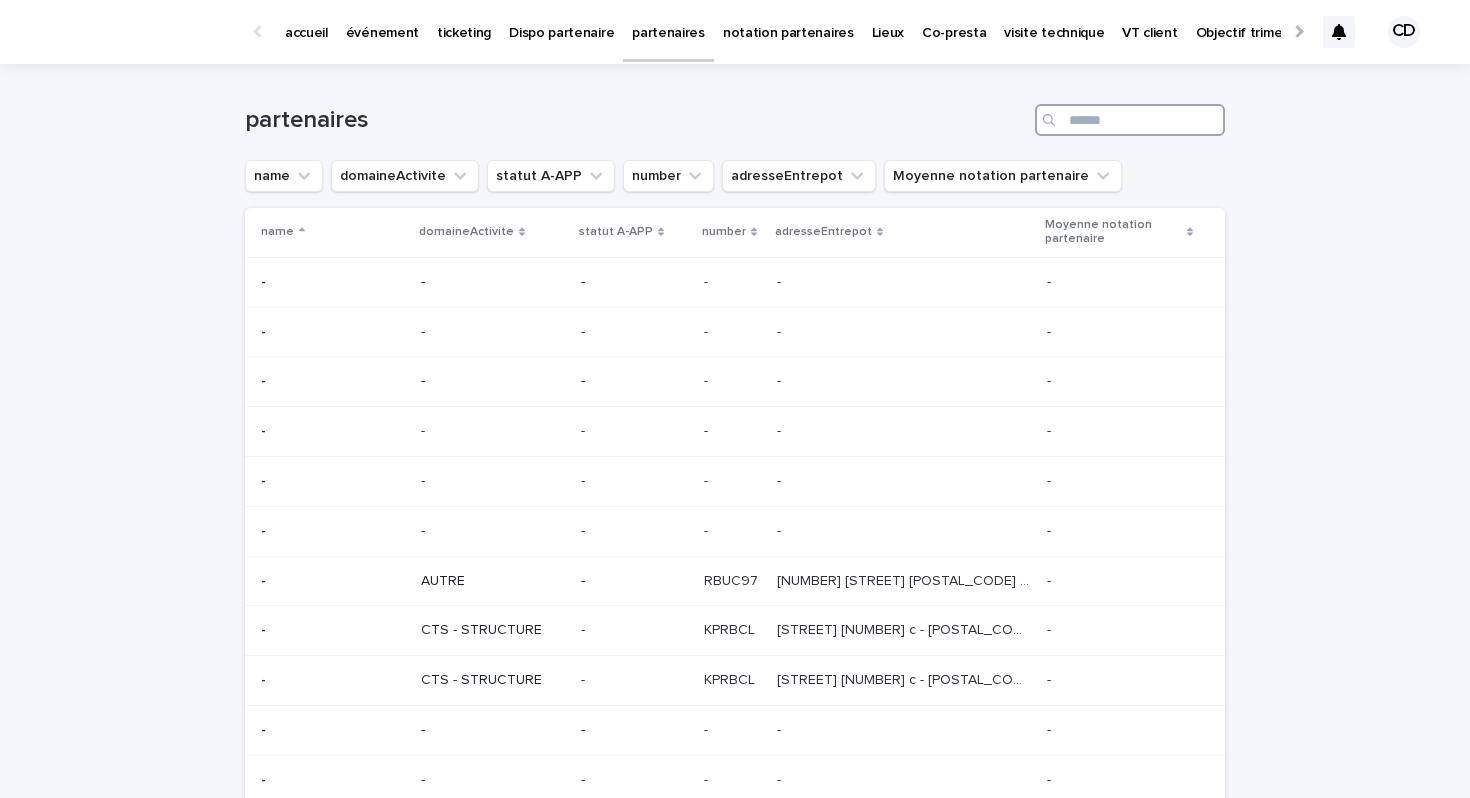 click at bounding box center (1130, 120) 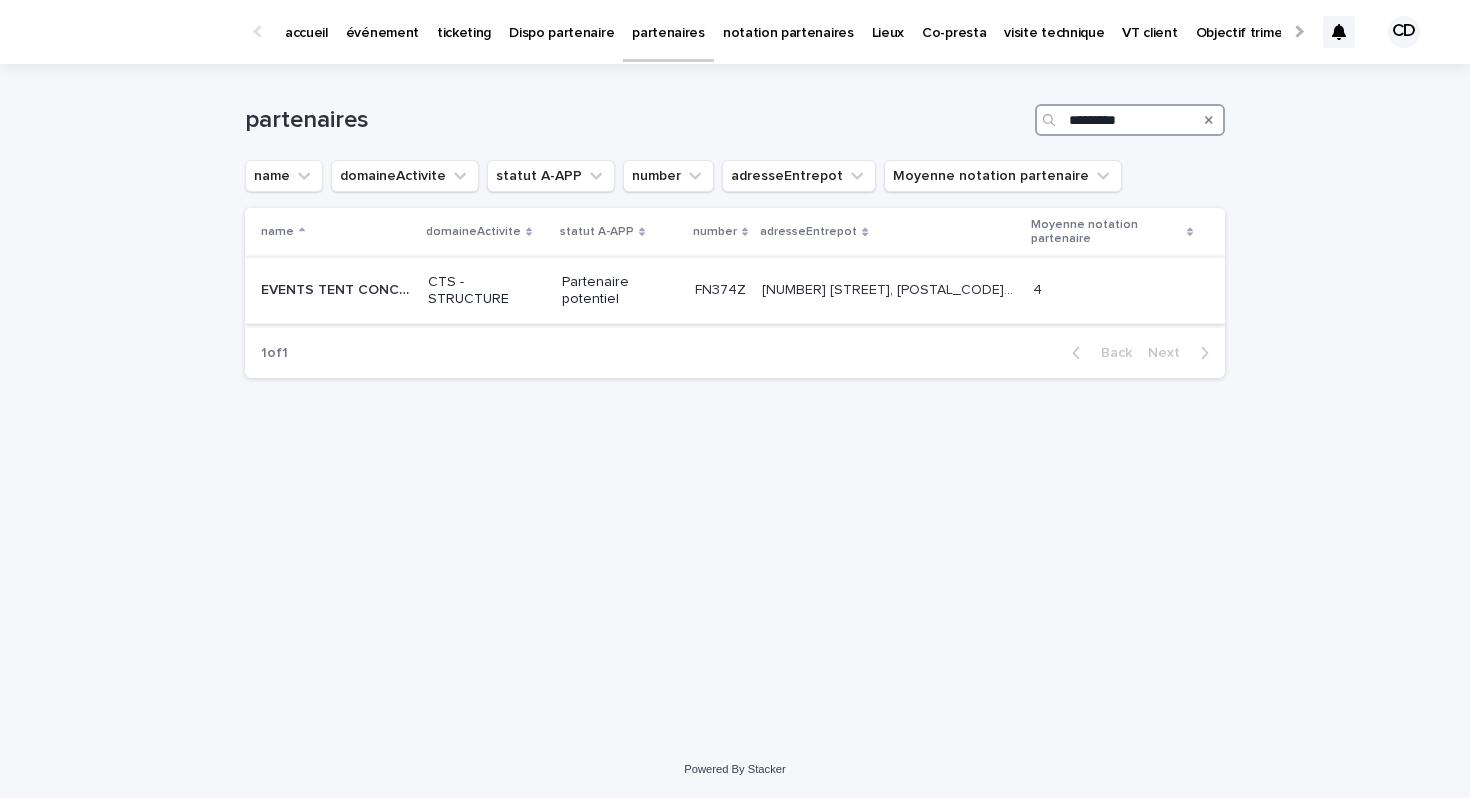 type on "*********" 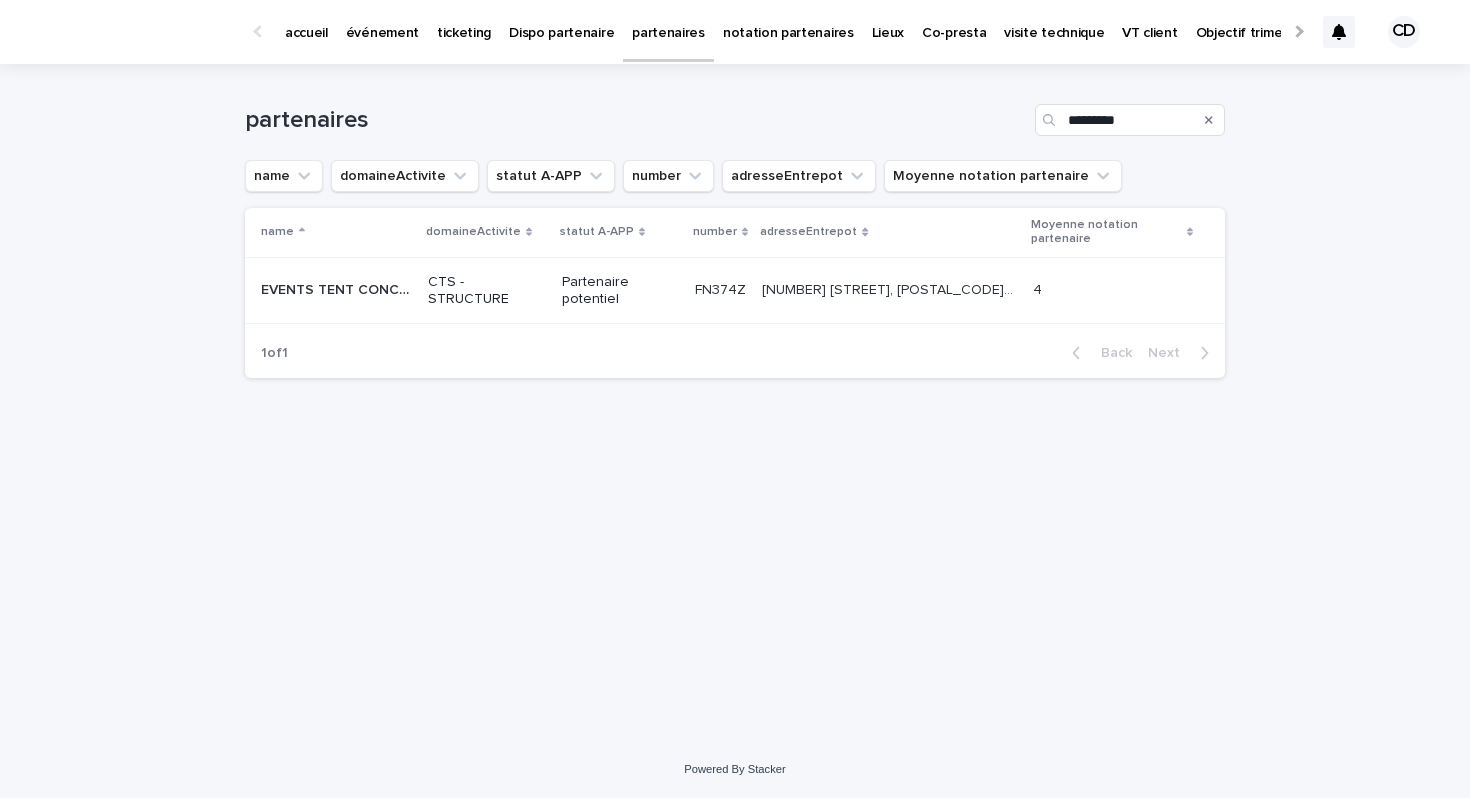 click on "Partenaire potentiel" at bounding box center (620, 291) 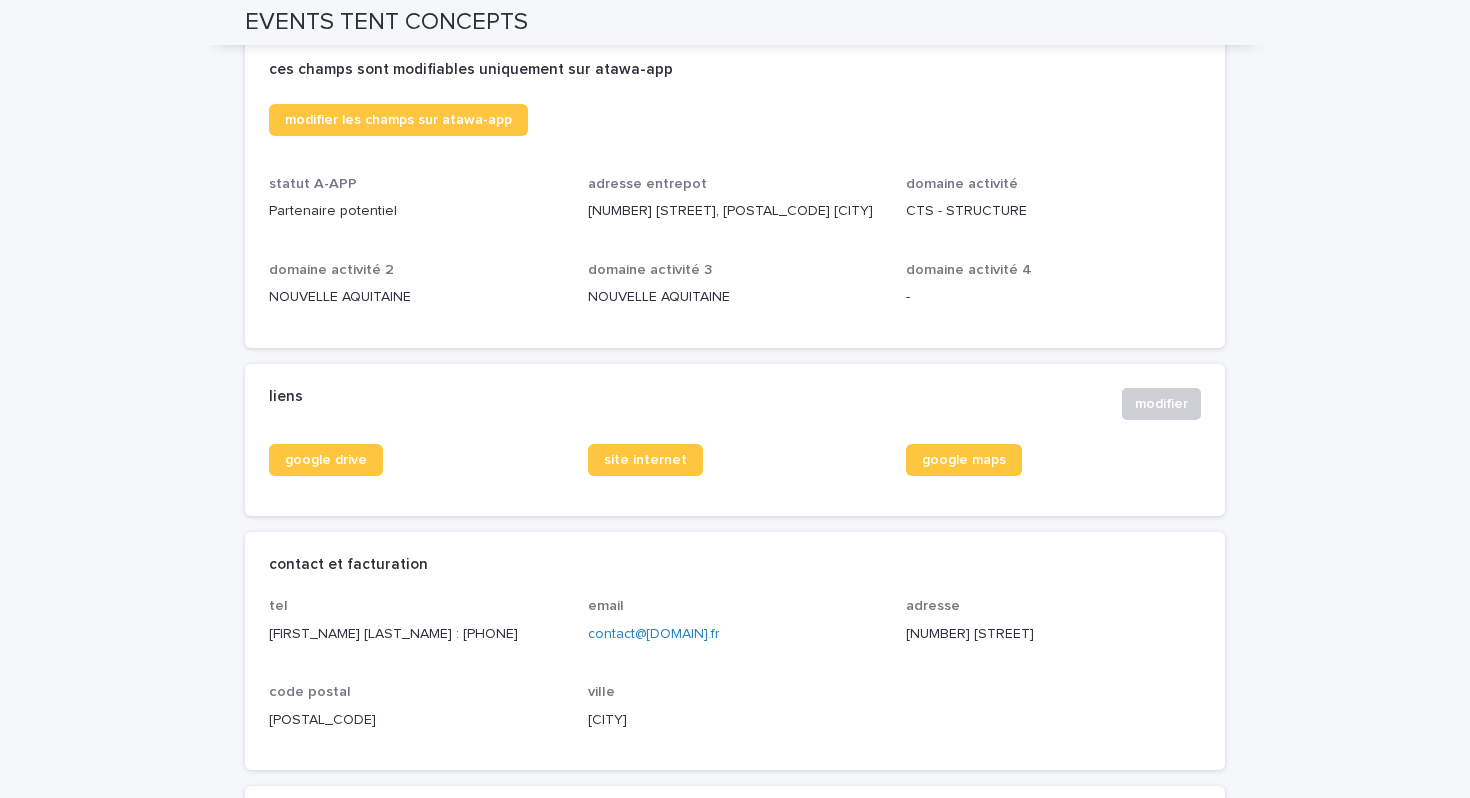 scroll, scrollTop: 0, scrollLeft: 0, axis: both 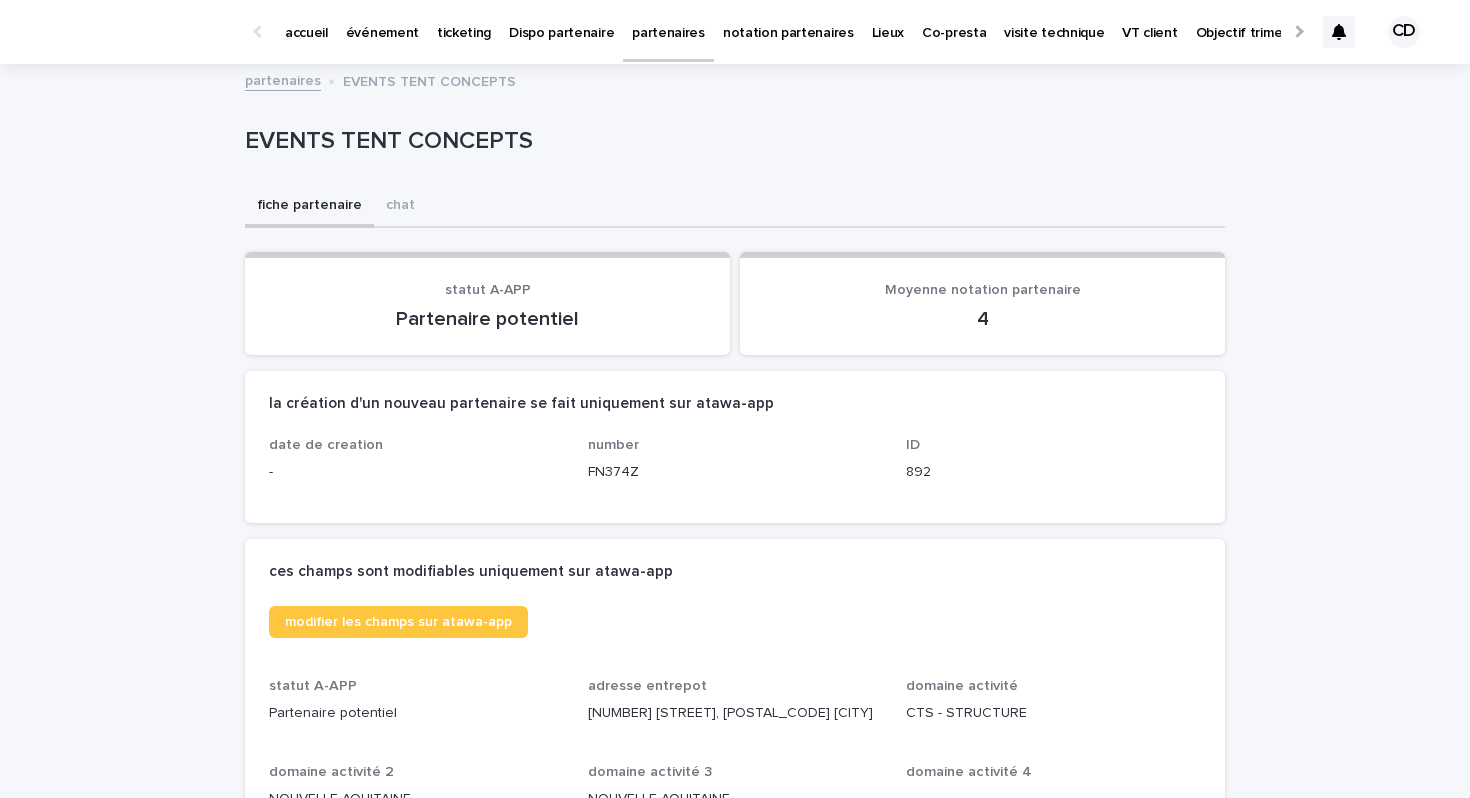 click on "partenaires" at bounding box center [283, 79] 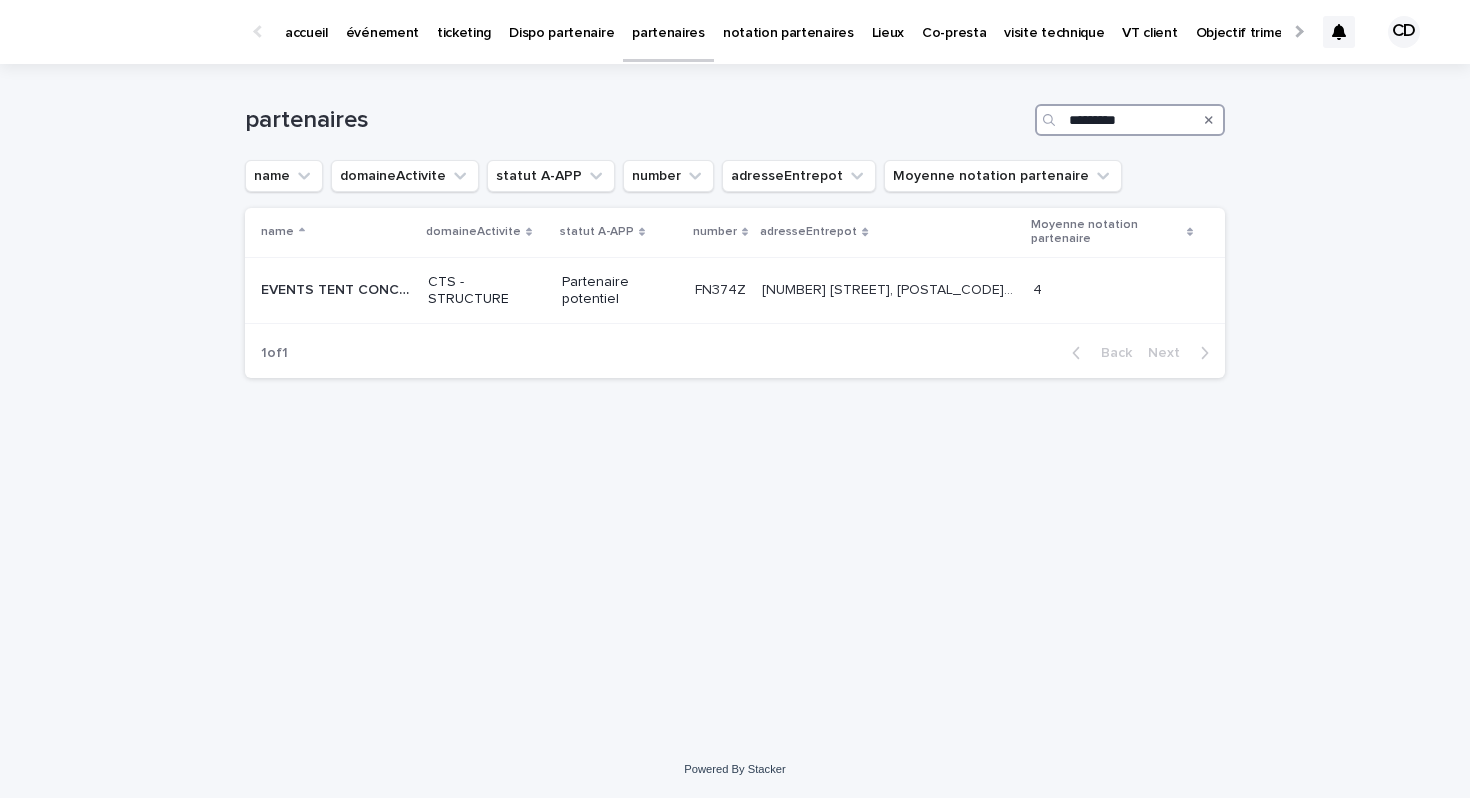 click on "*********" at bounding box center (1130, 120) 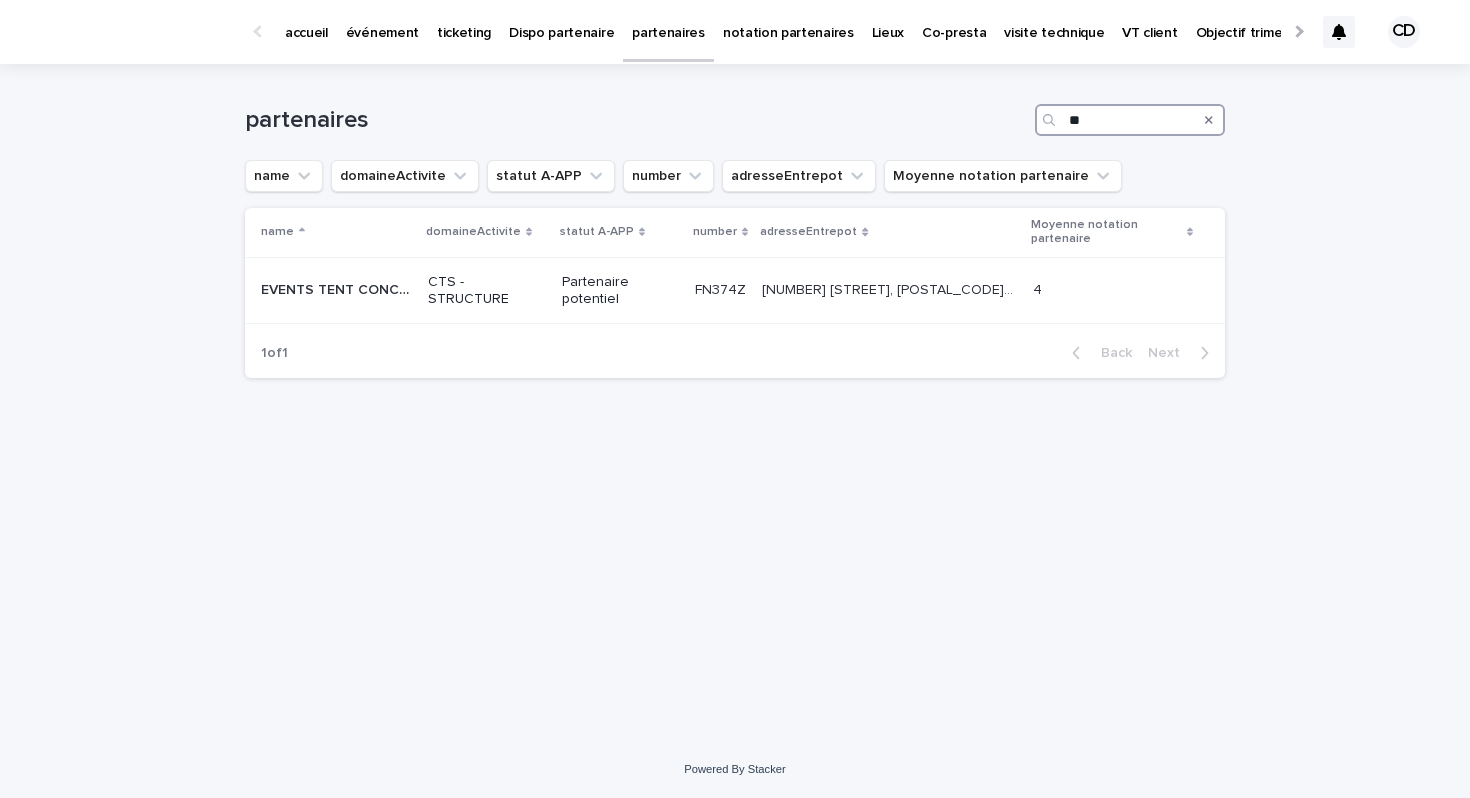 type on "*" 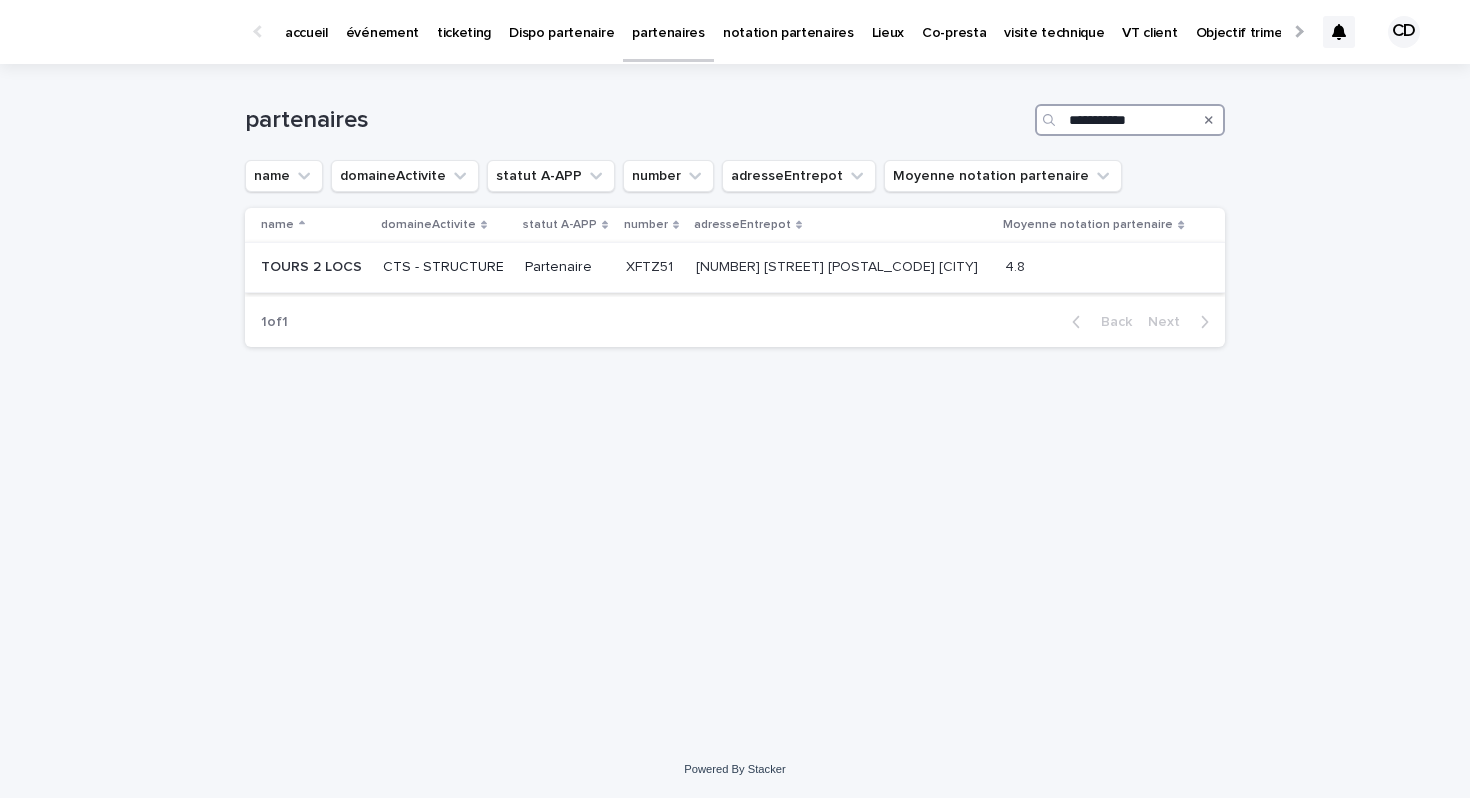 type on "**********" 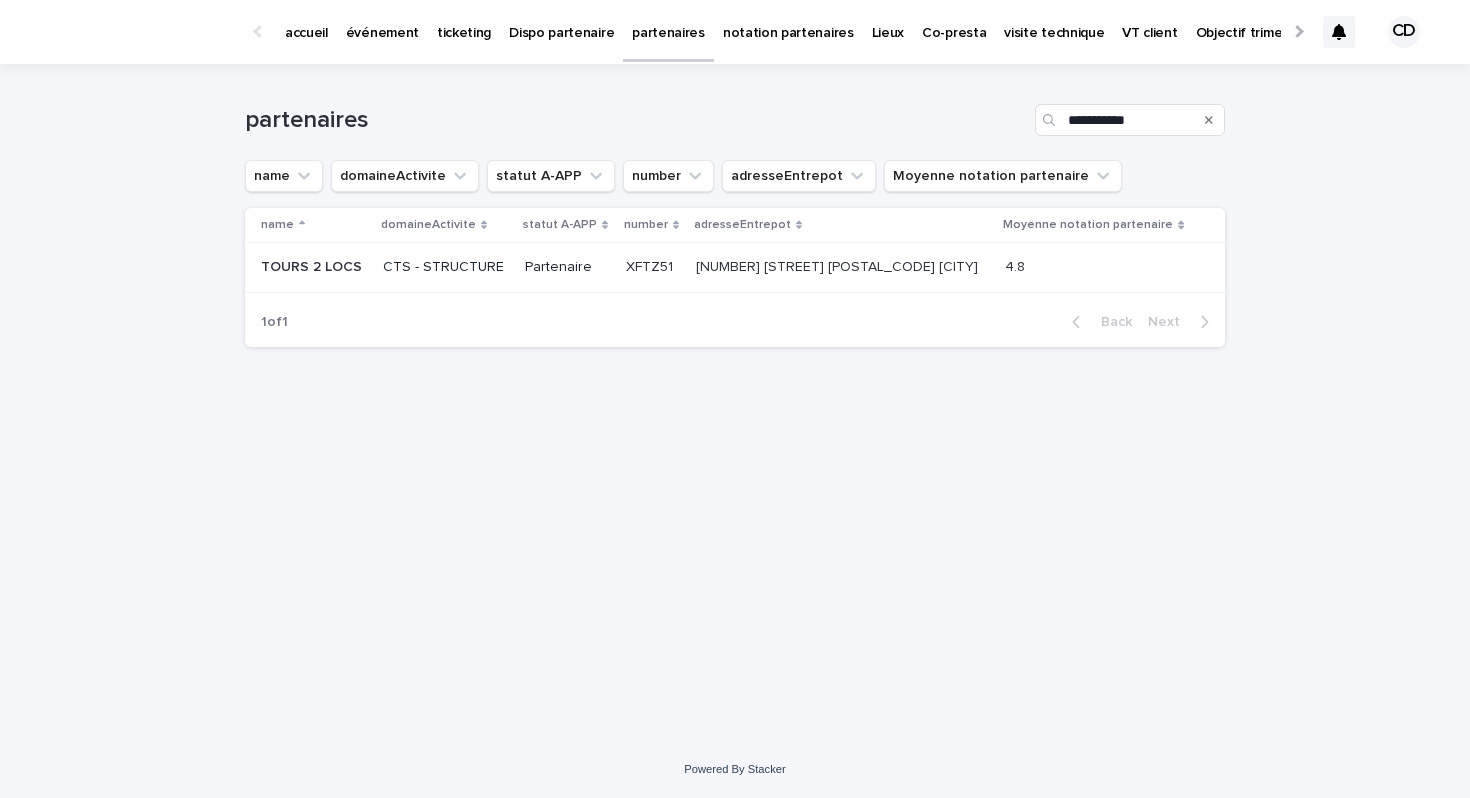 click at bounding box center (842, 267) 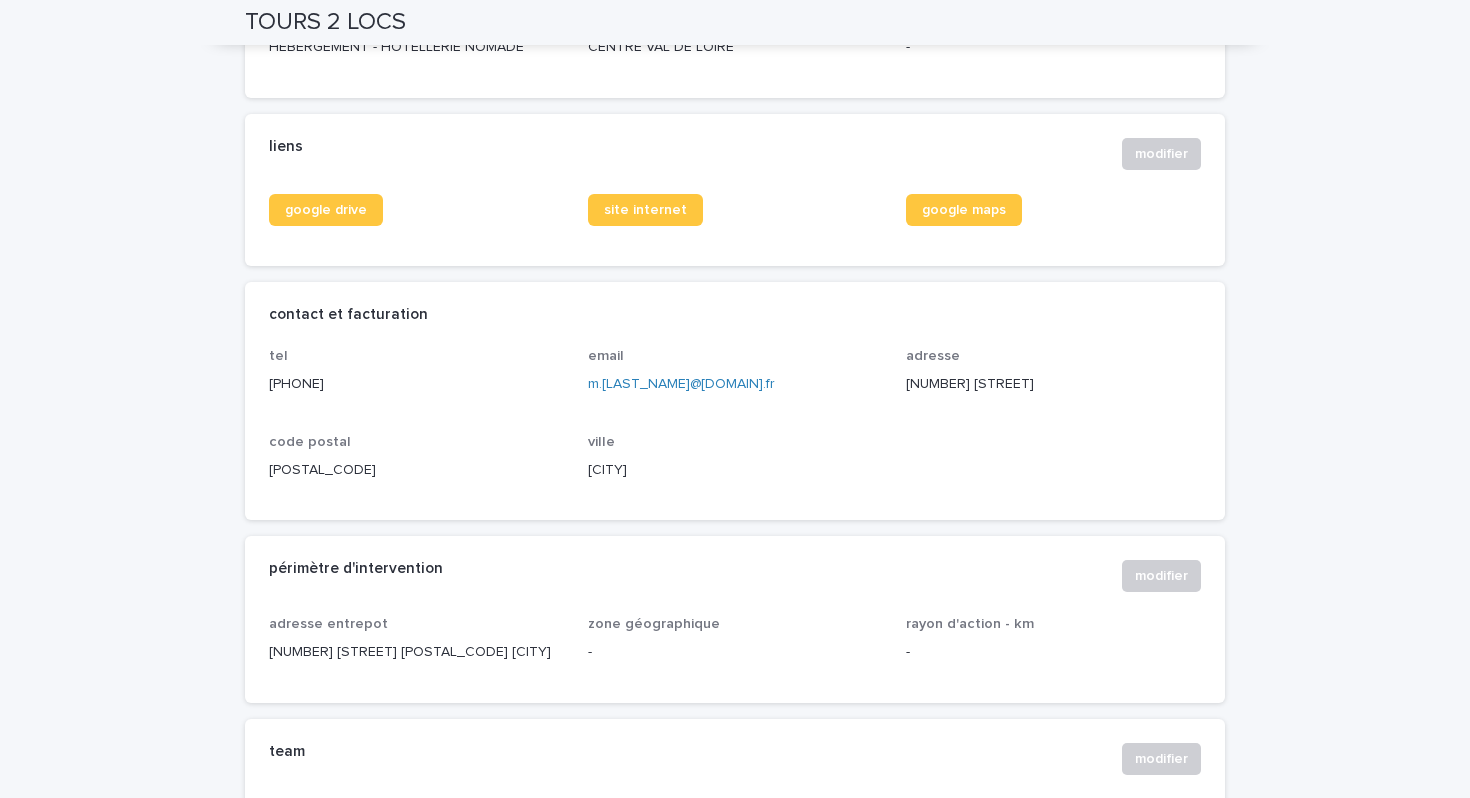 scroll, scrollTop: 744, scrollLeft: 0, axis: vertical 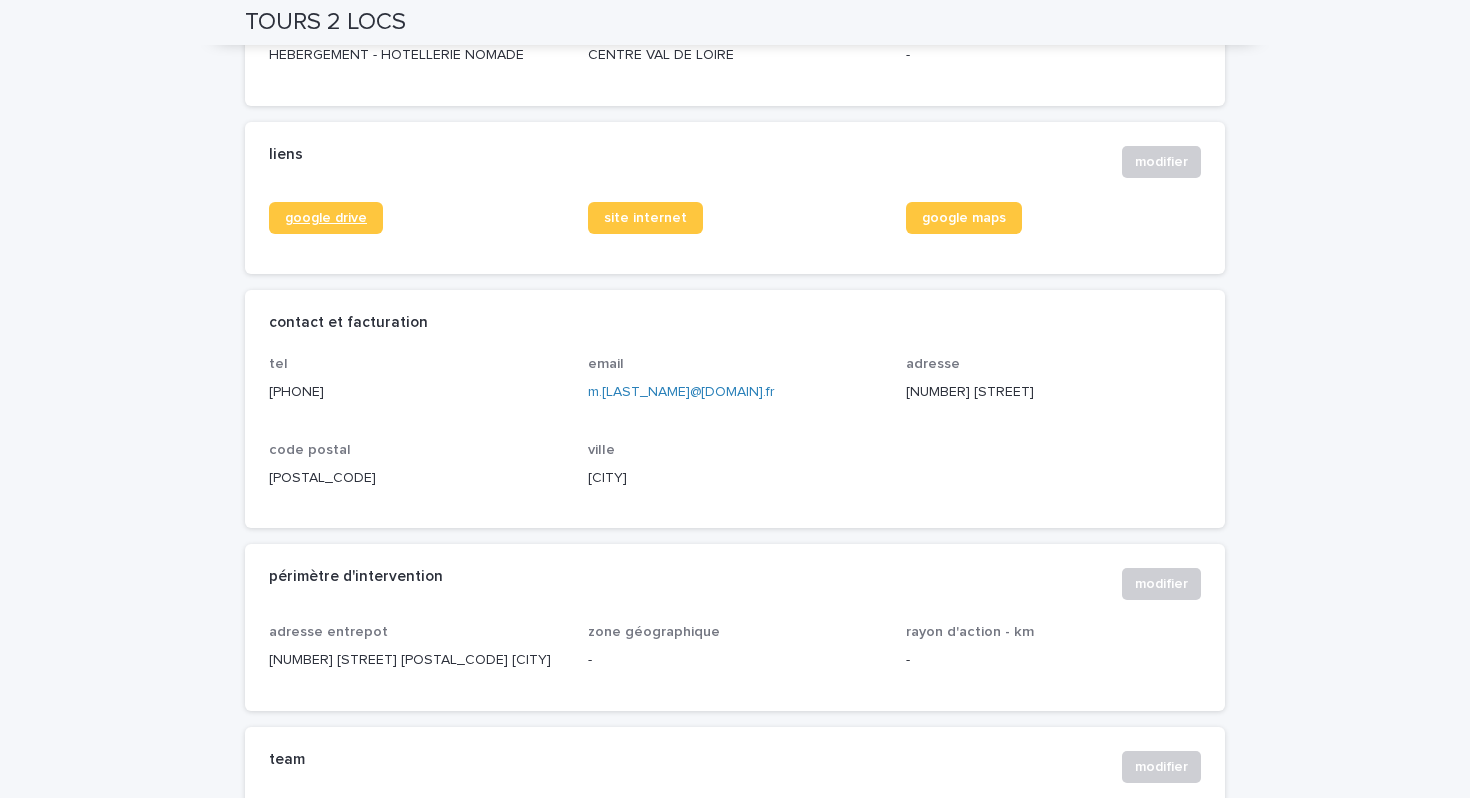 click on "google drive" at bounding box center (326, 218) 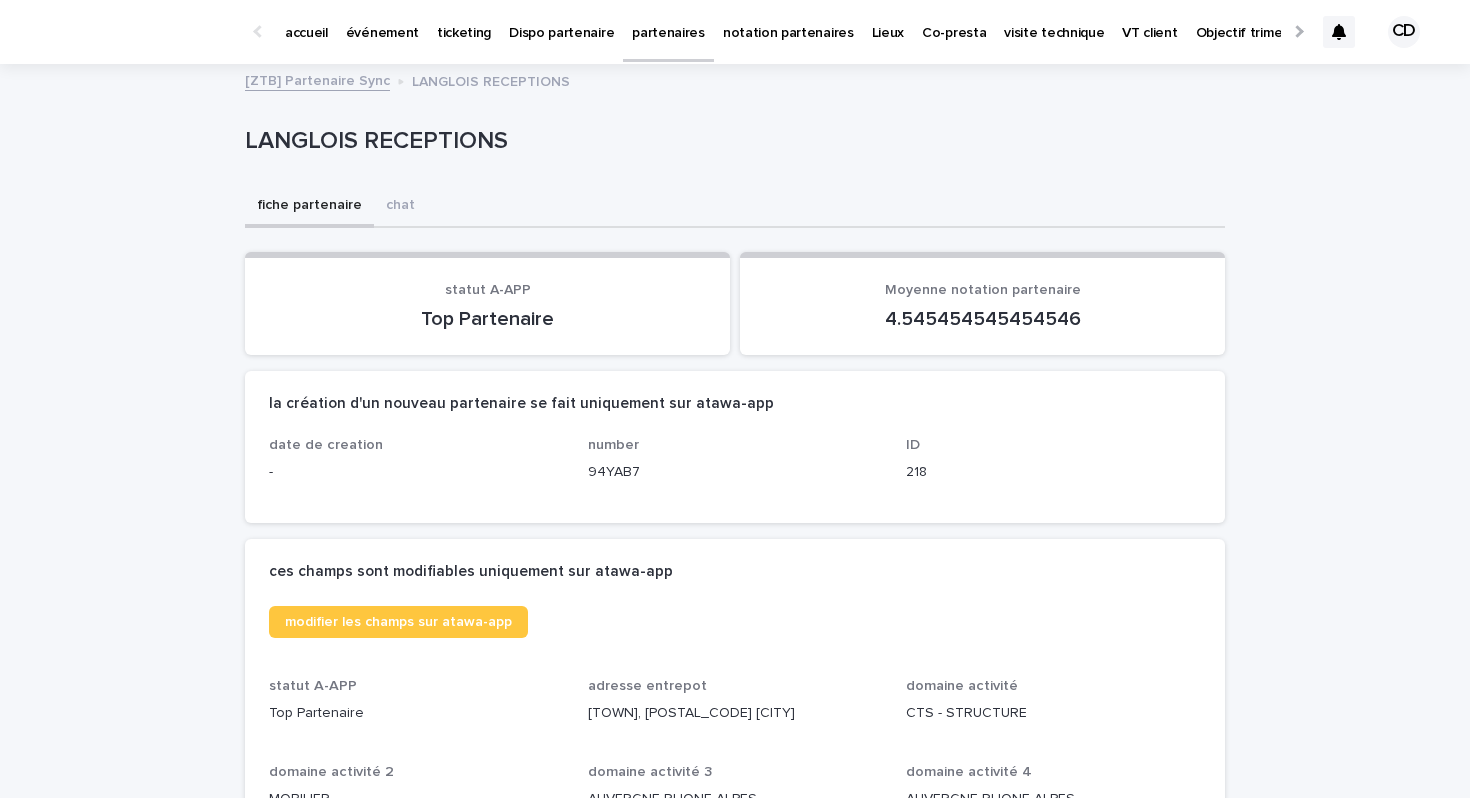 scroll, scrollTop: 0, scrollLeft: 0, axis: both 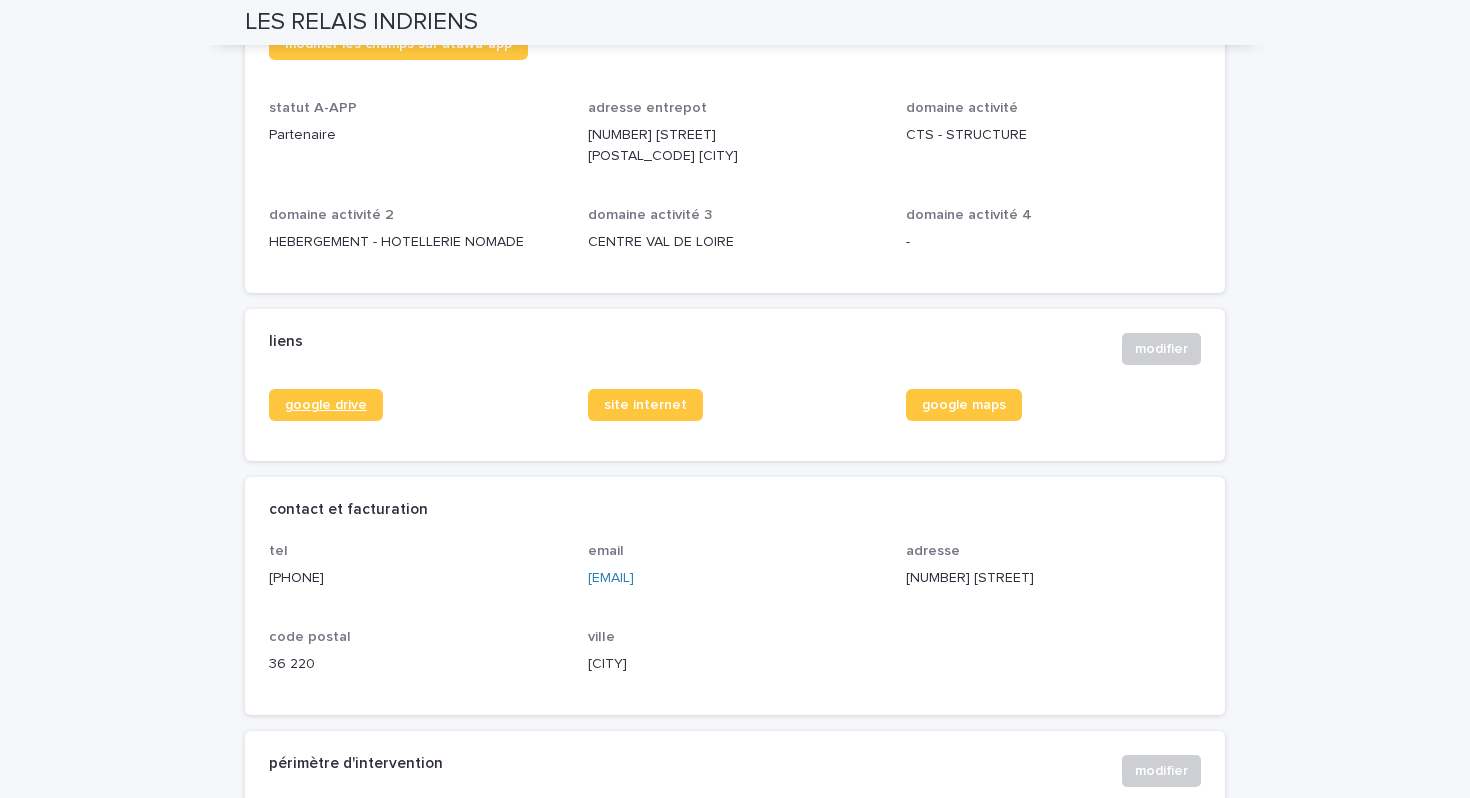click on "google drive" at bounding box center (326, 405) 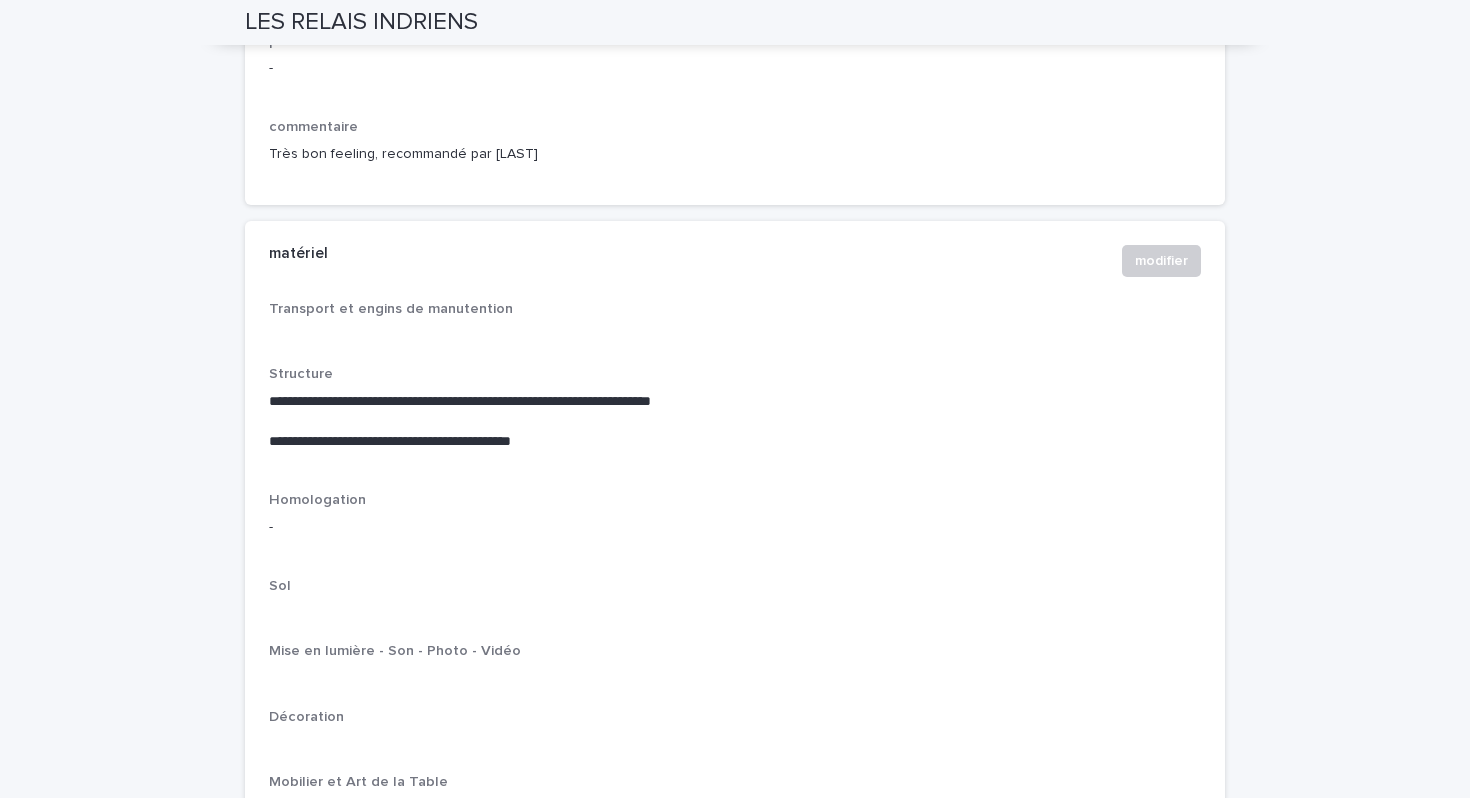 scroll, scrollTop: 2371, scrollLeft: 0, axis: vertical 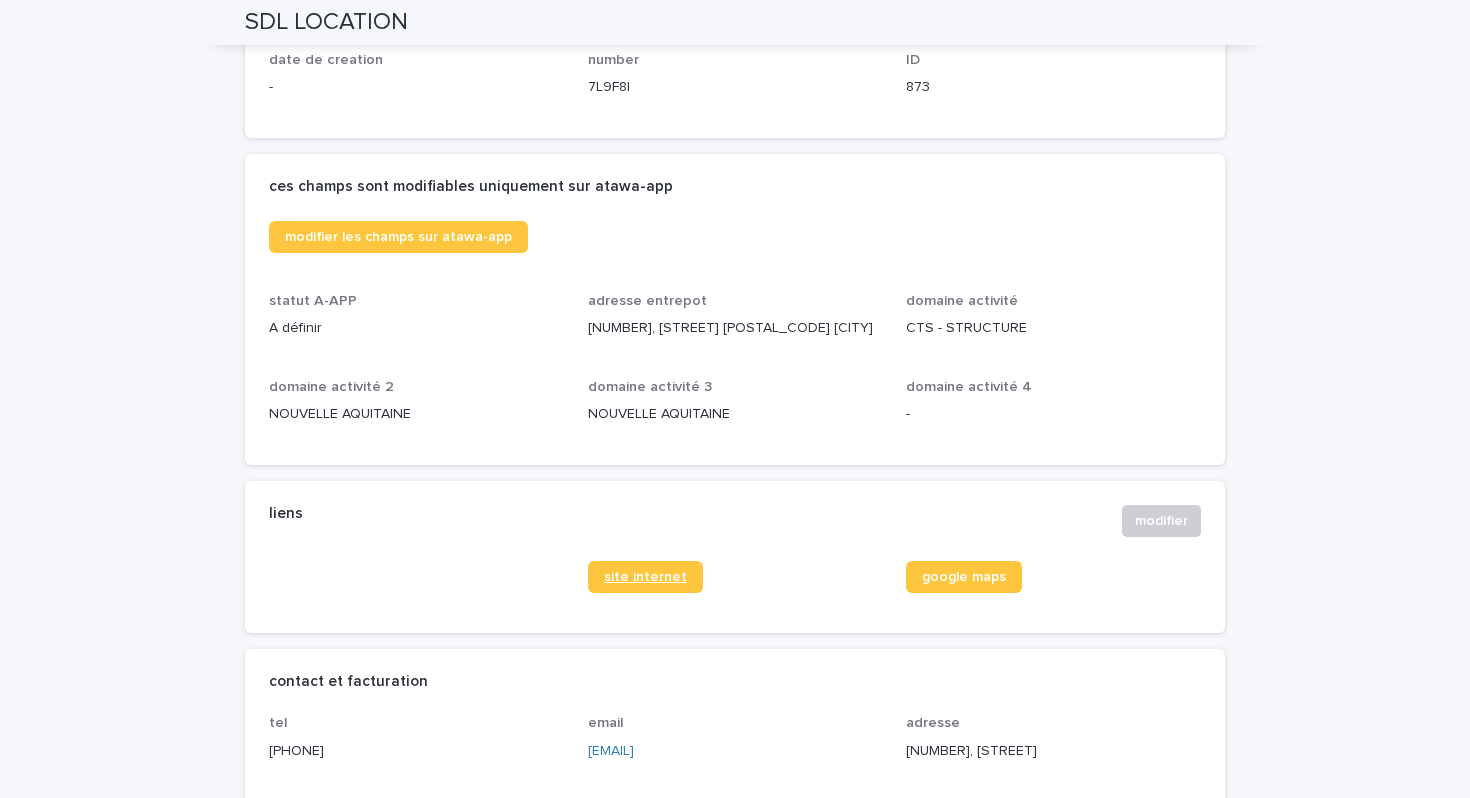 click on "site internet" at bounding box center (645, 577) 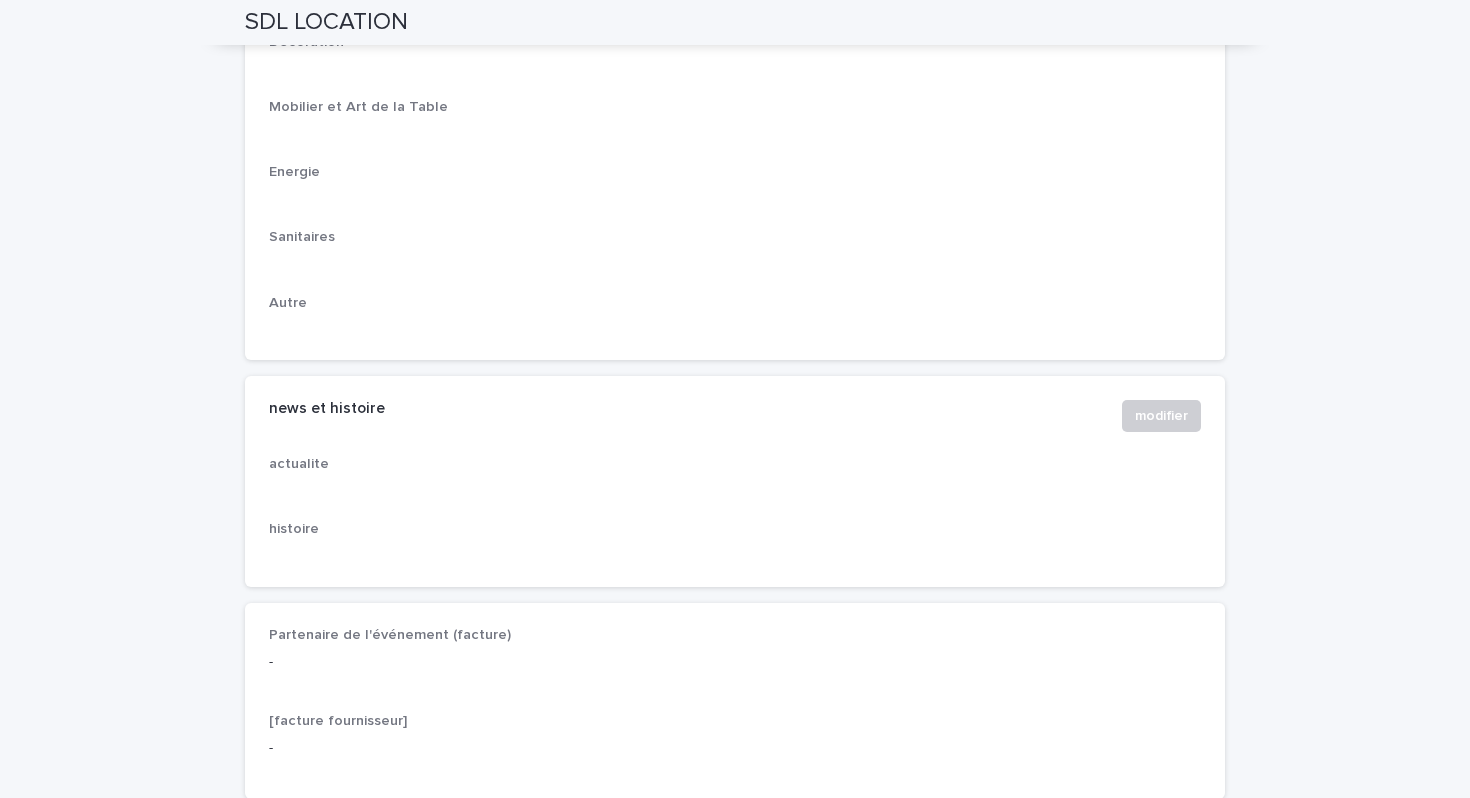scroll, scrollTop: 3042, scrollLeft: 0, axis: vertical 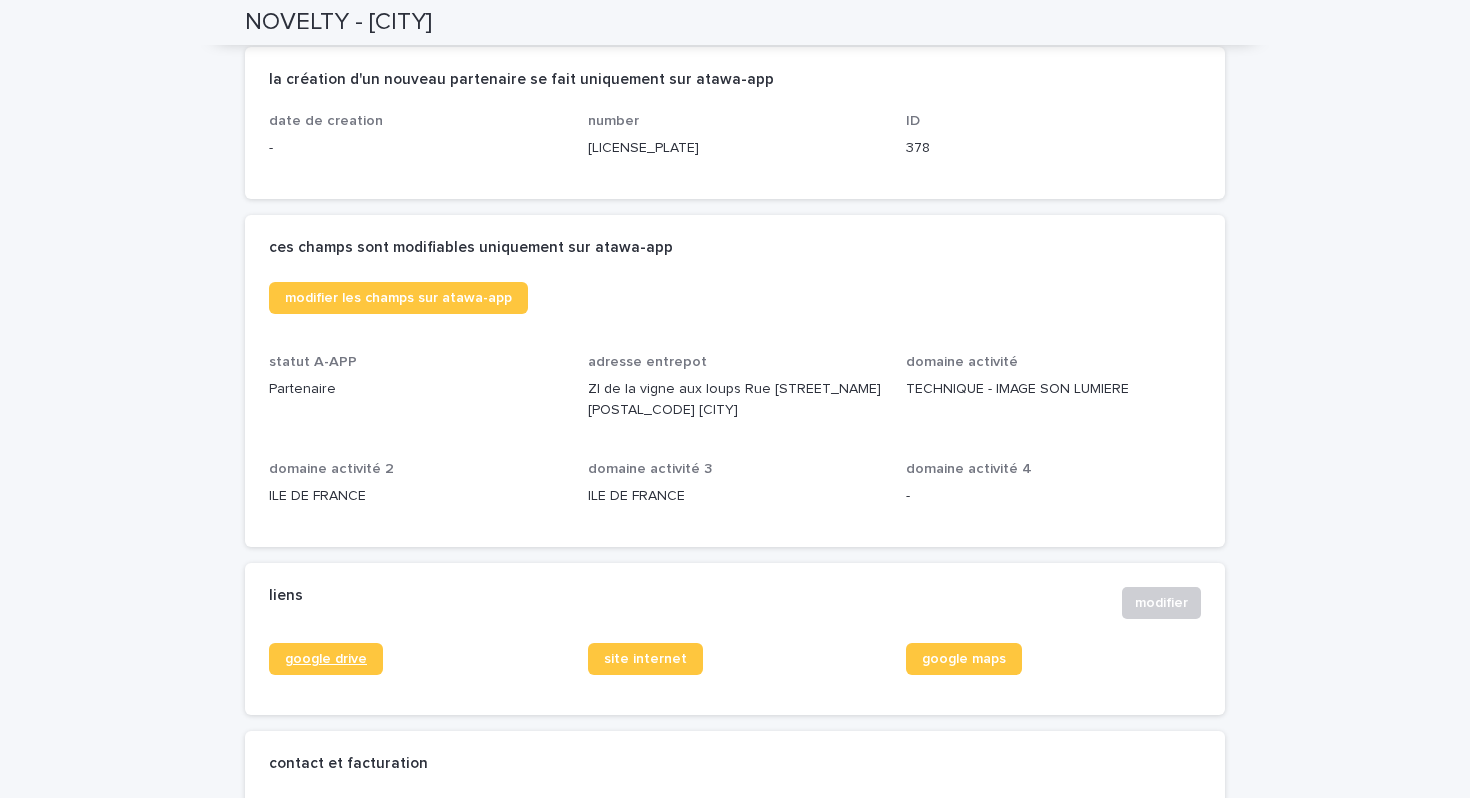 click on "google drive" at bounding box center (326, 659) 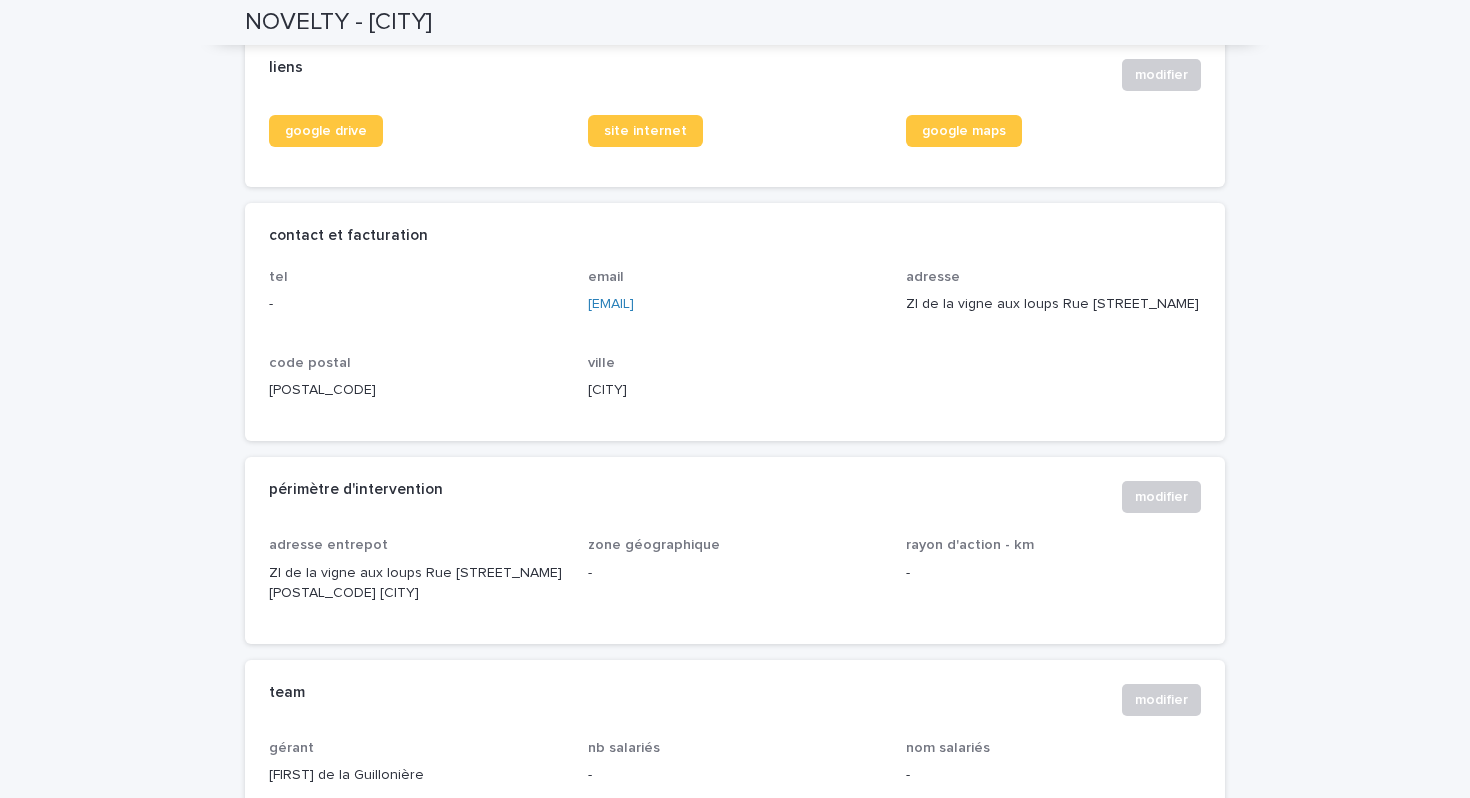 scroll, scrollTop: 630, scrollLeft: 0, axis: vertical 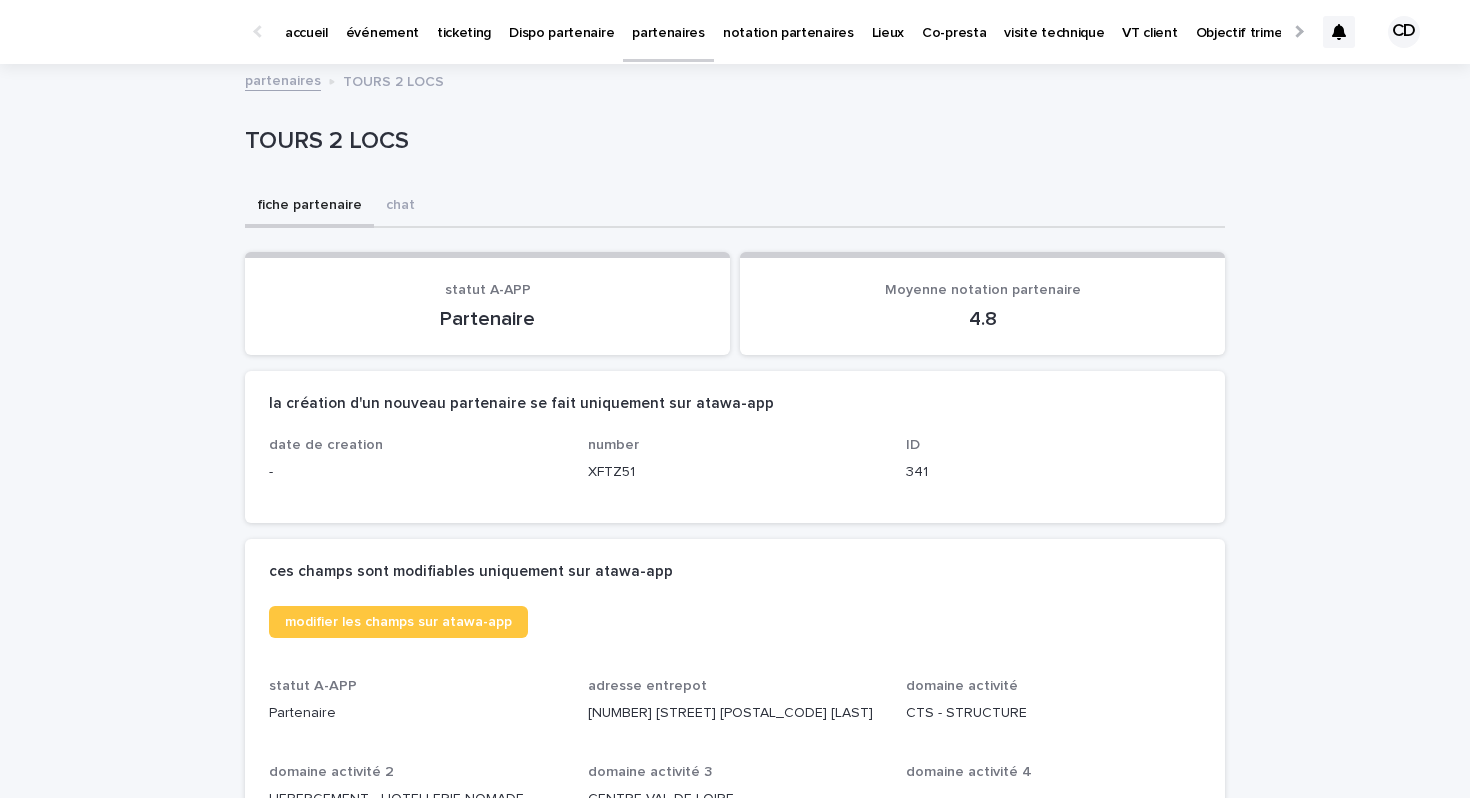 click 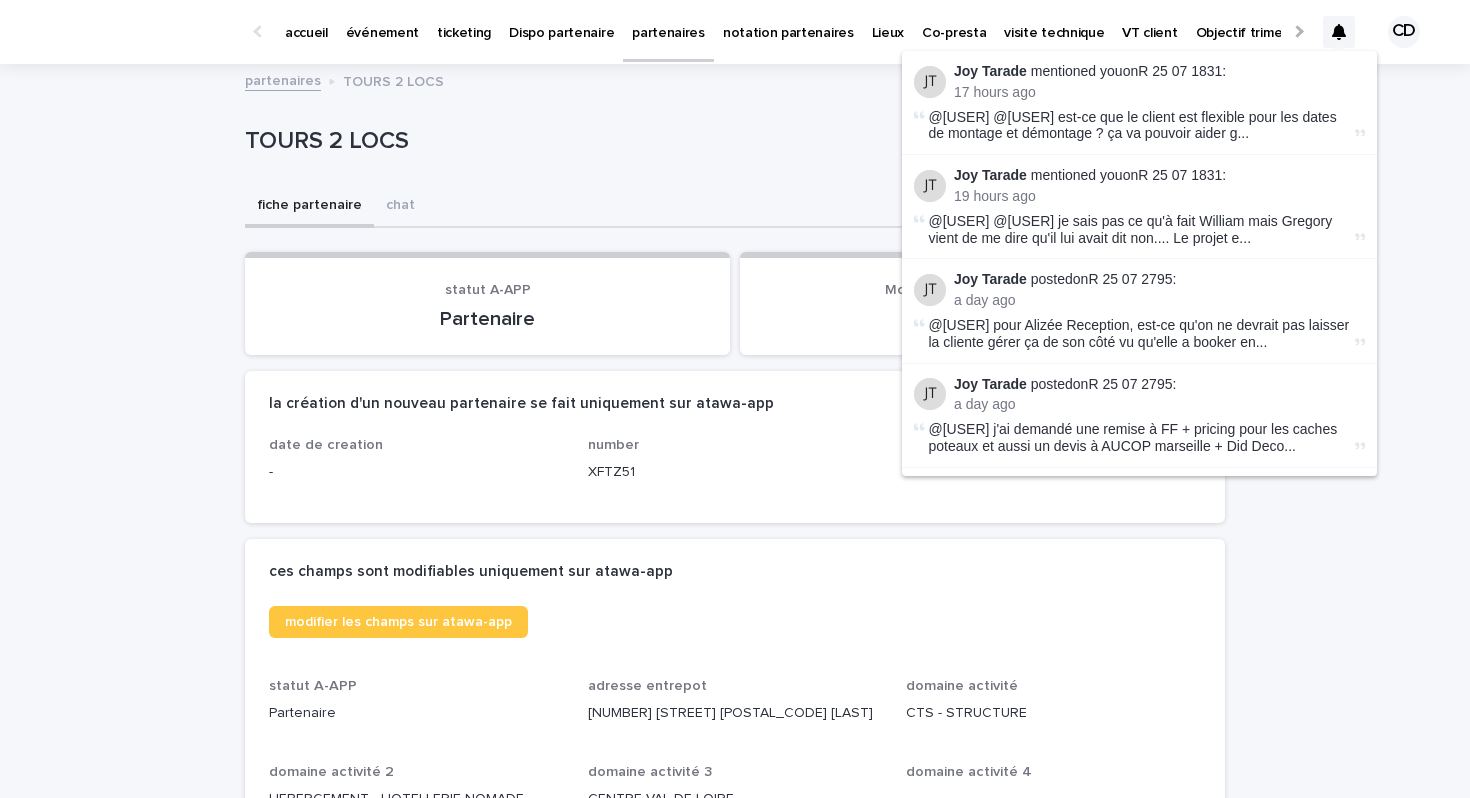 click at bounding box center [930, 82] 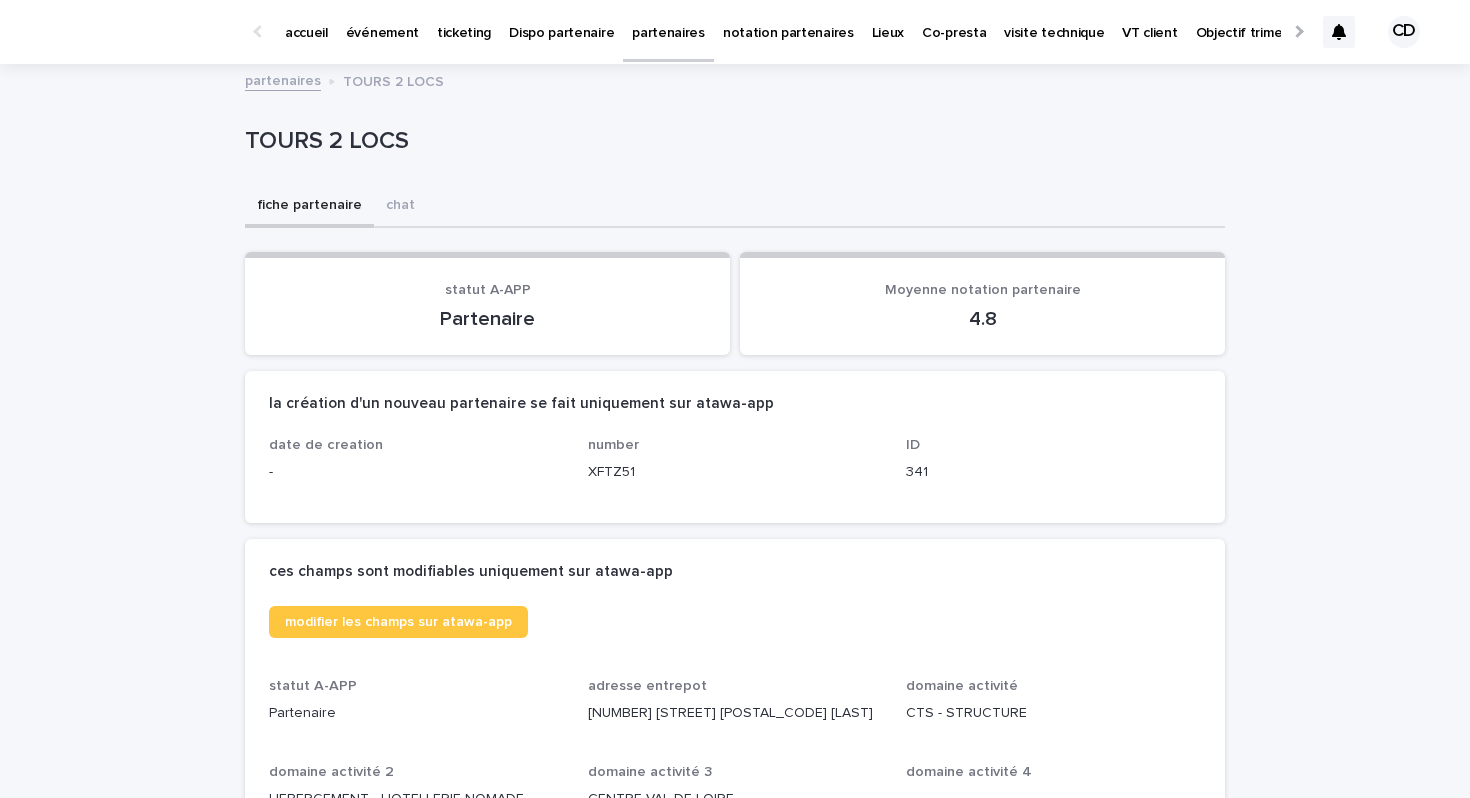 click on "événement" at bounding box center (382, 21) 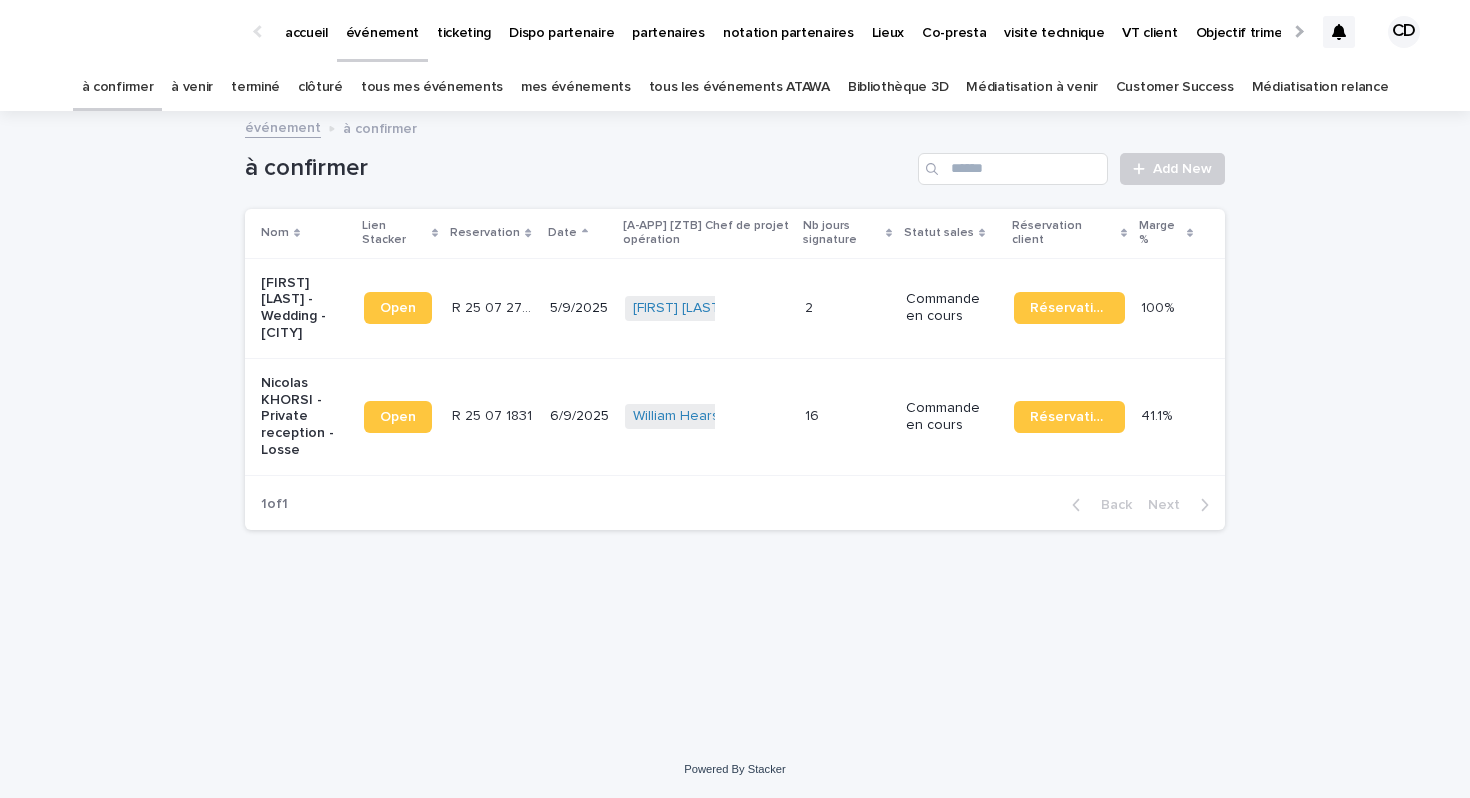click on "⁠Nicolas KHORSI - Private reception - Losse" at bounding box center (304, 417) 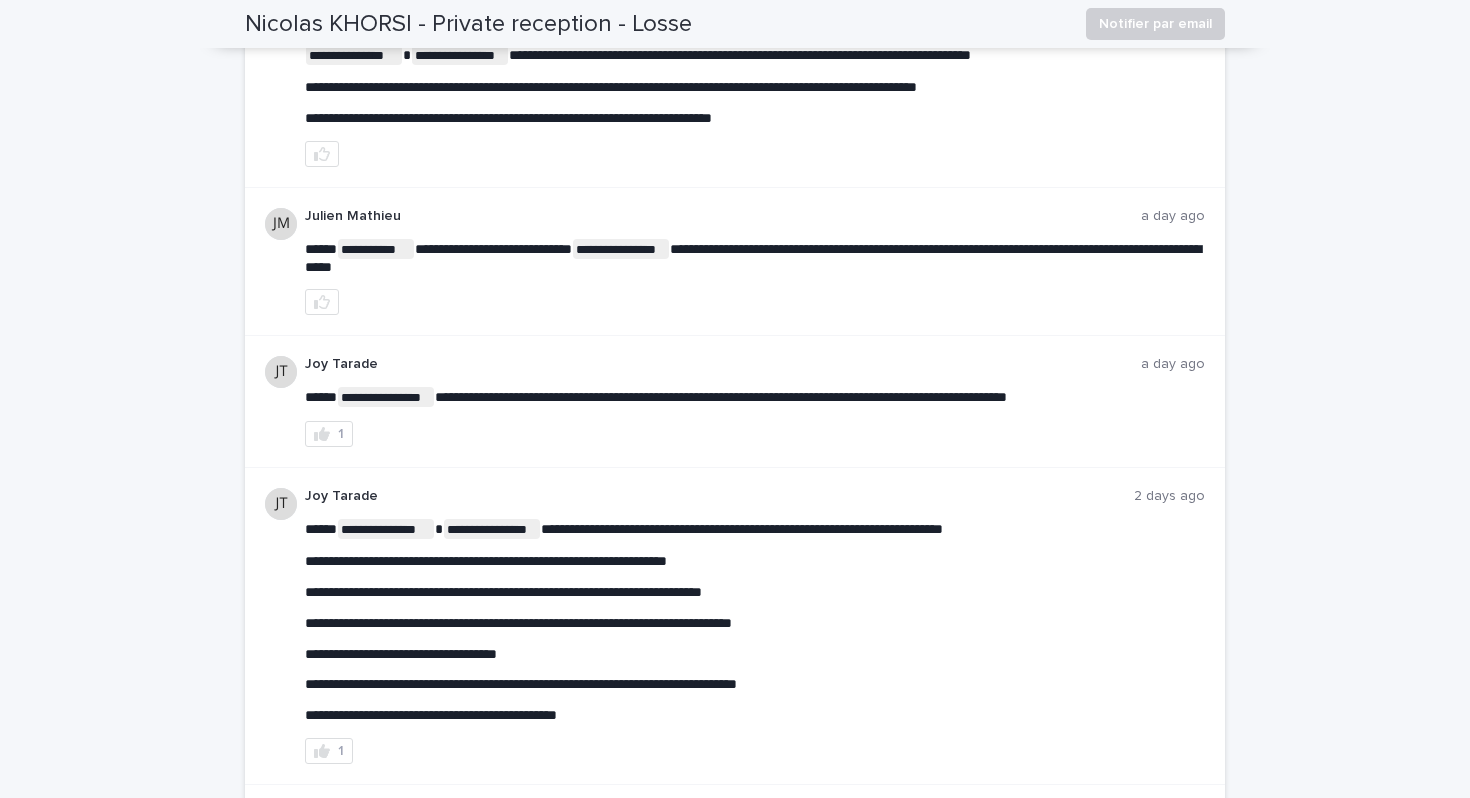scroll, scrollTop: 0, scrollLeft: 0, axis: both 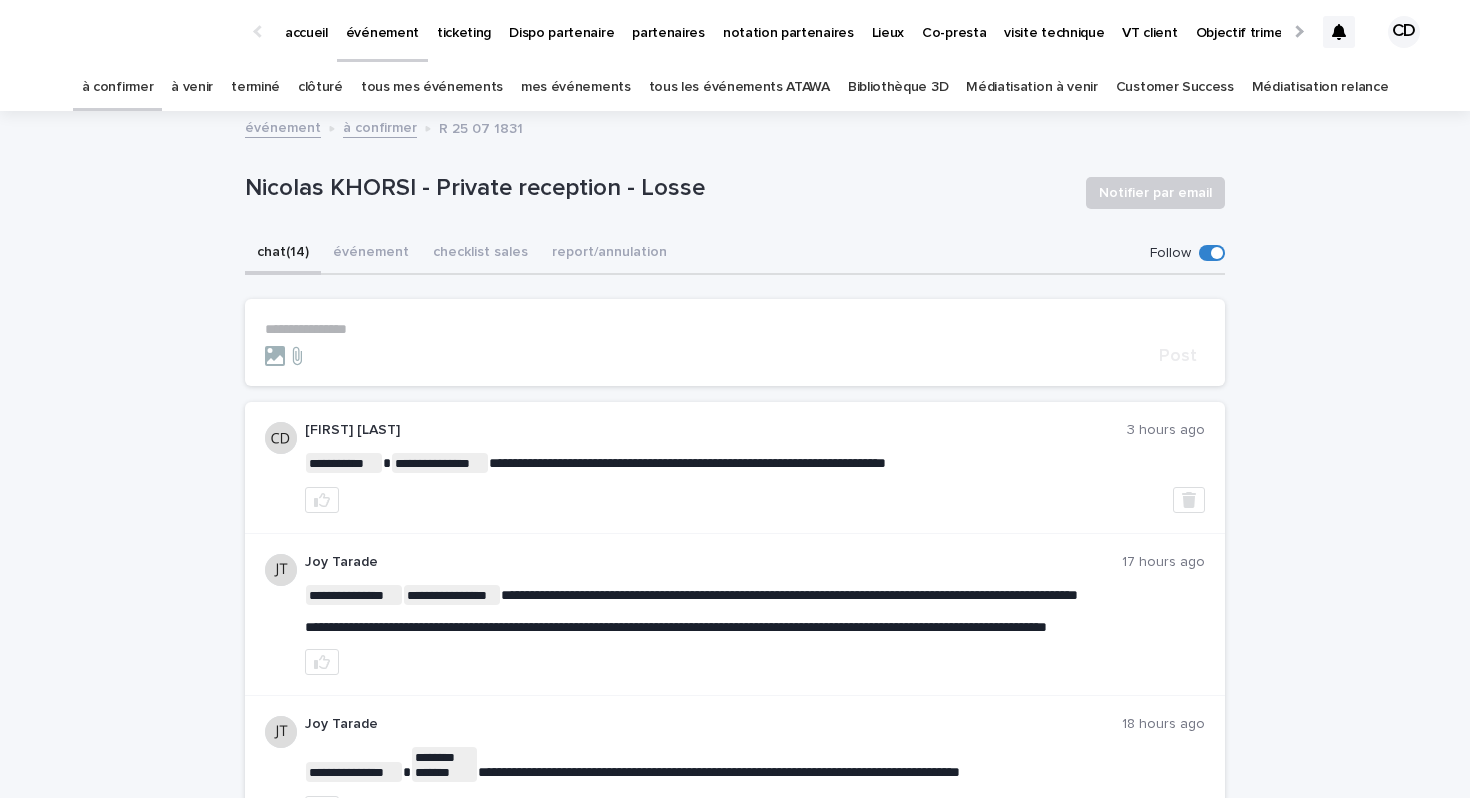 click on "**********" at bounding box center (735, 329) 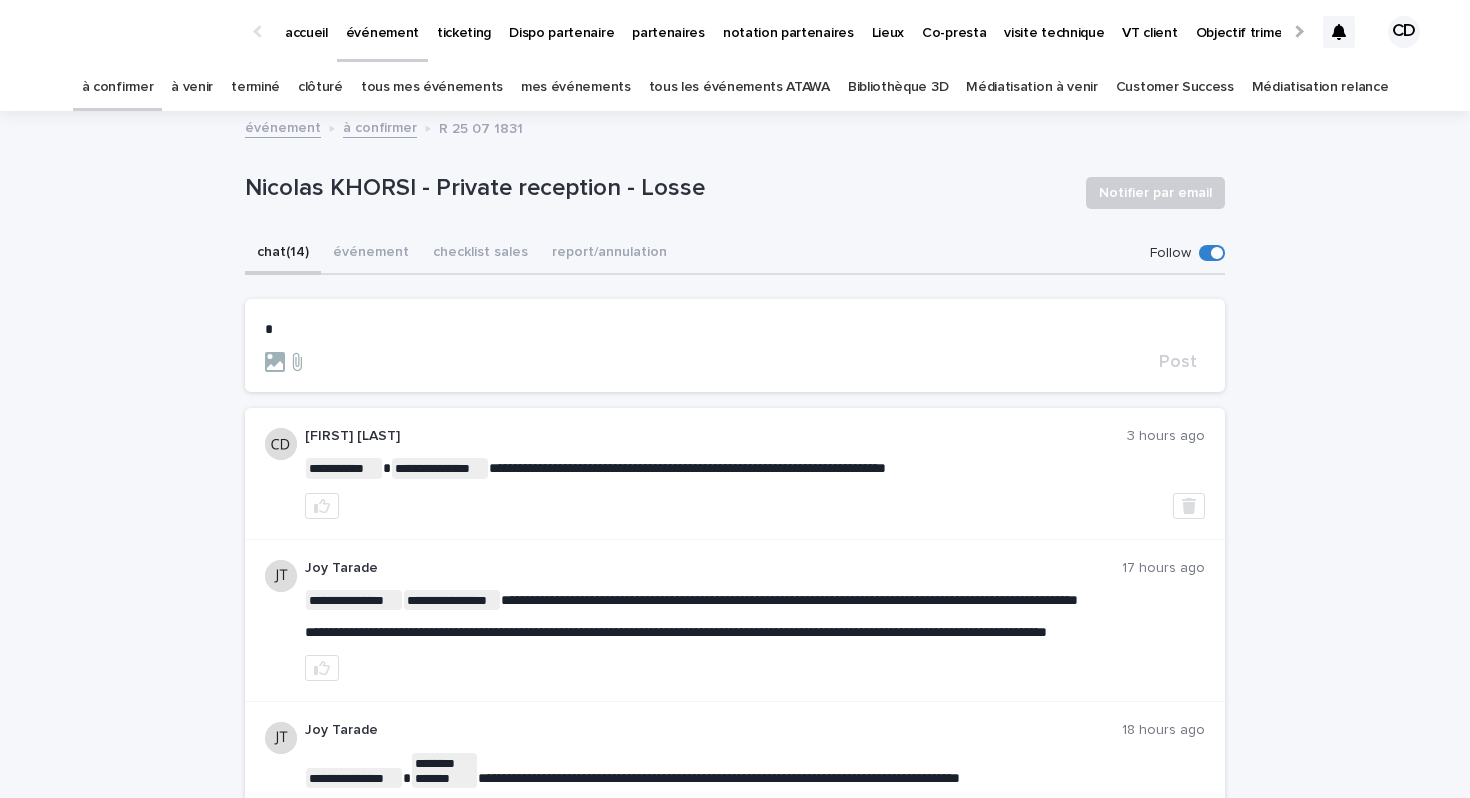 type 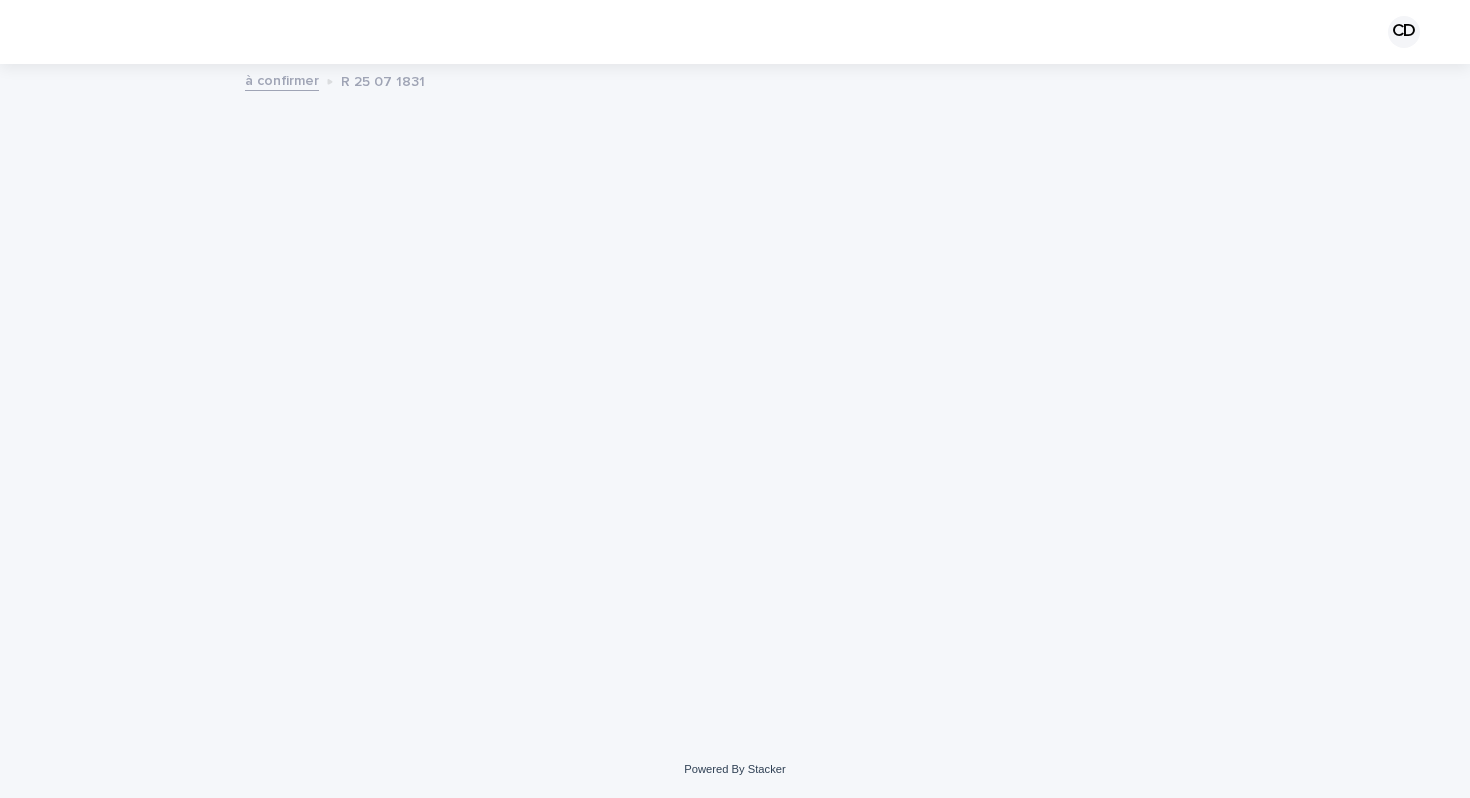 scroll, scrollTop: 0, scrollLeft: 0, axis: both 